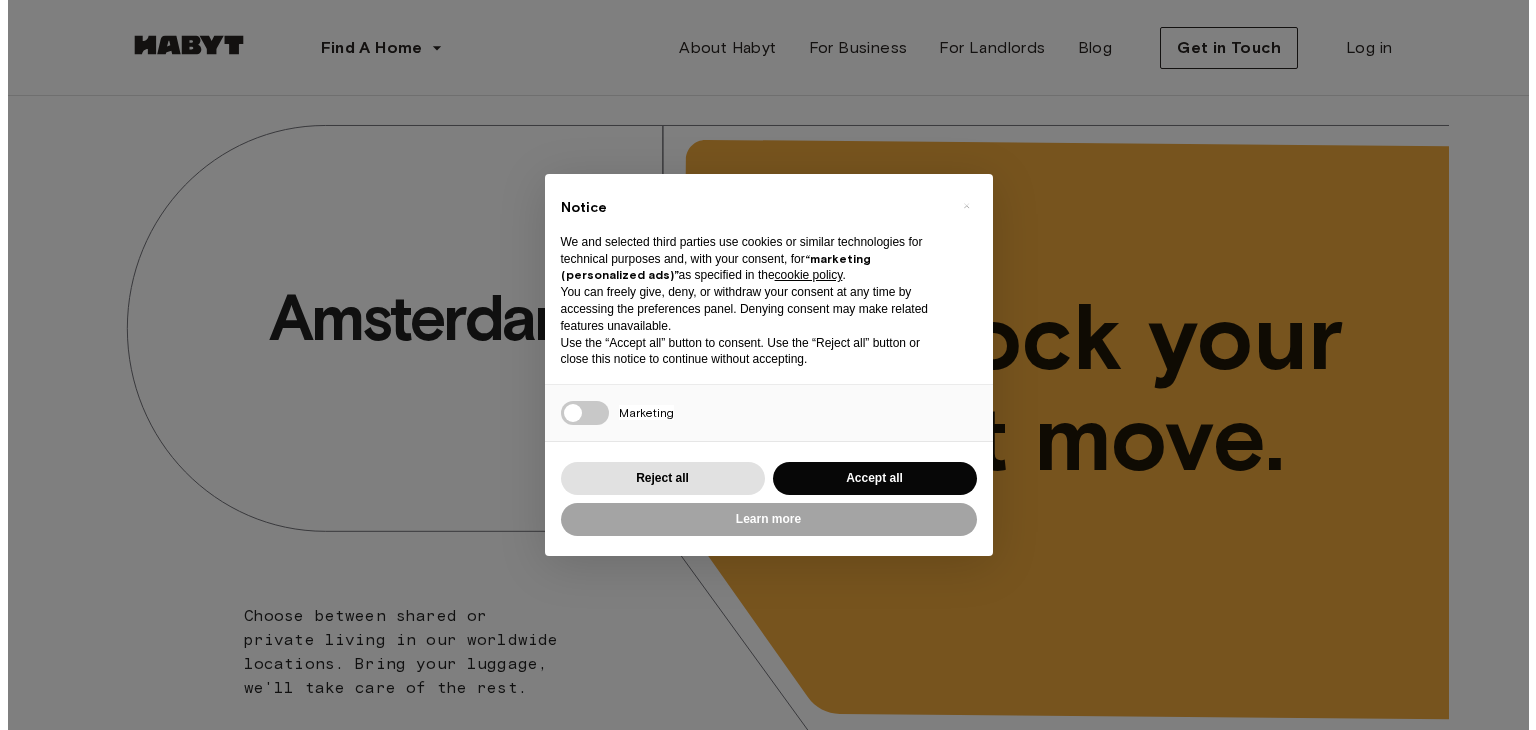 scroll, scrollTop: 176, scrollLeft: 0, axis: vertical 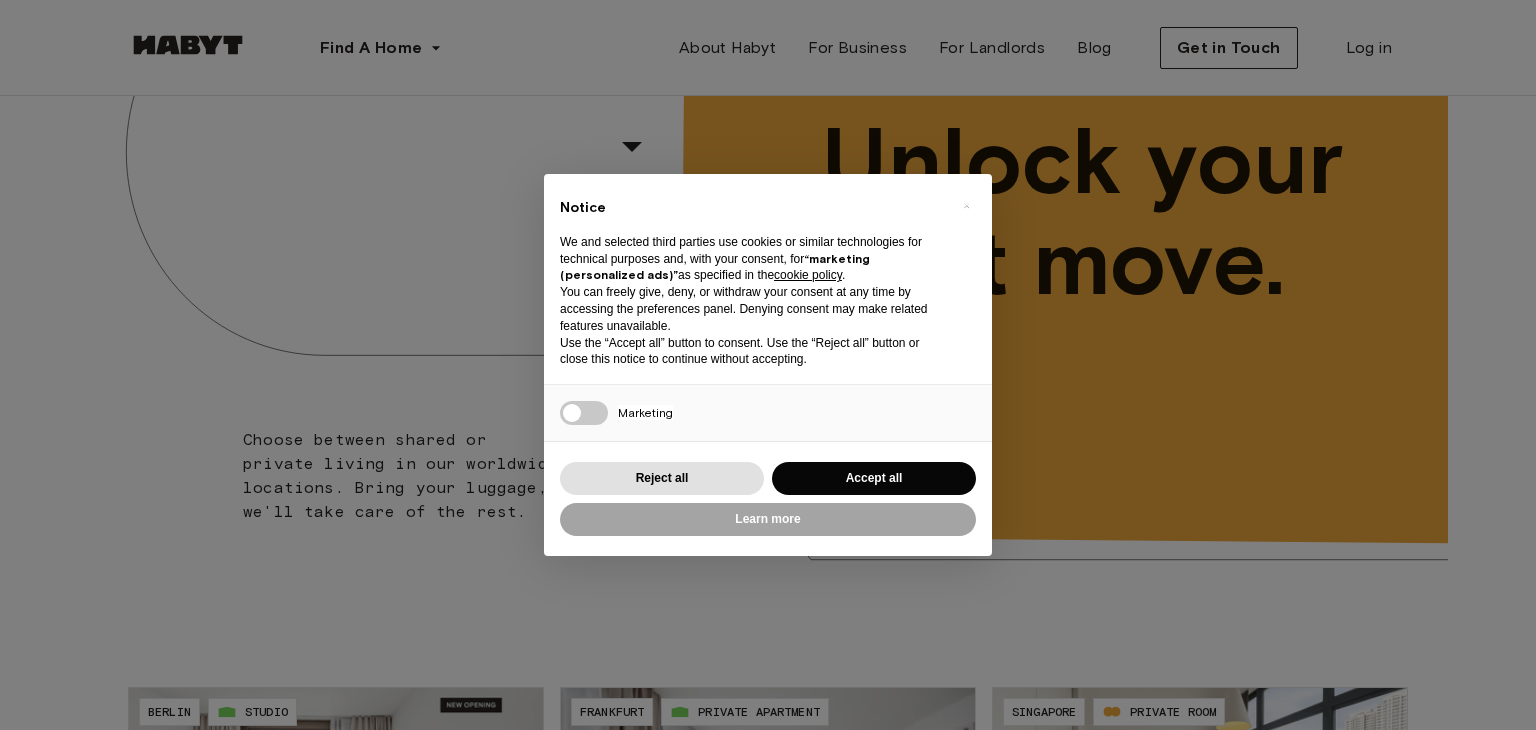 click on "Reject all Accept all" at bounding box center (768, 478) 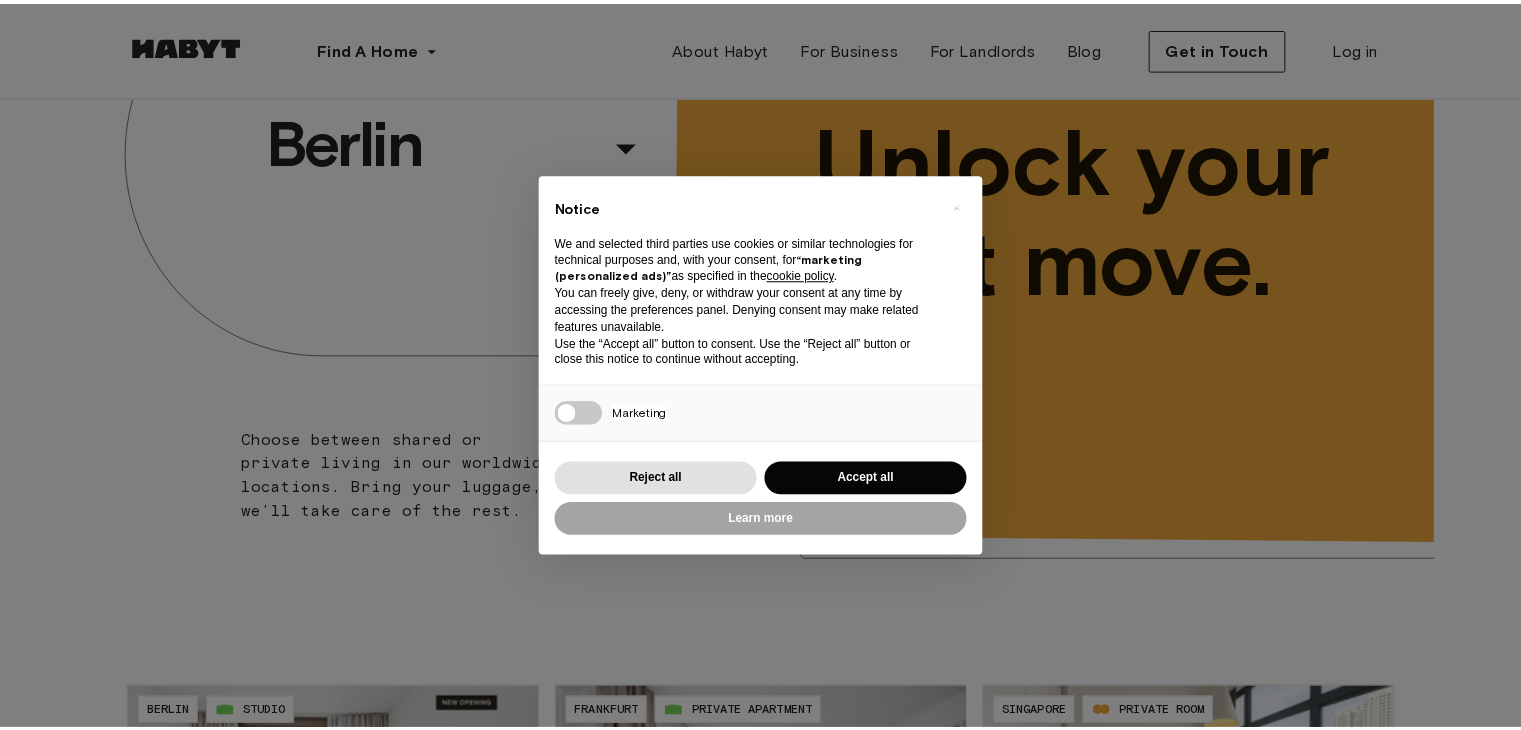 scroll, scrollTop: 0, scrollLeft: 0, axis: both 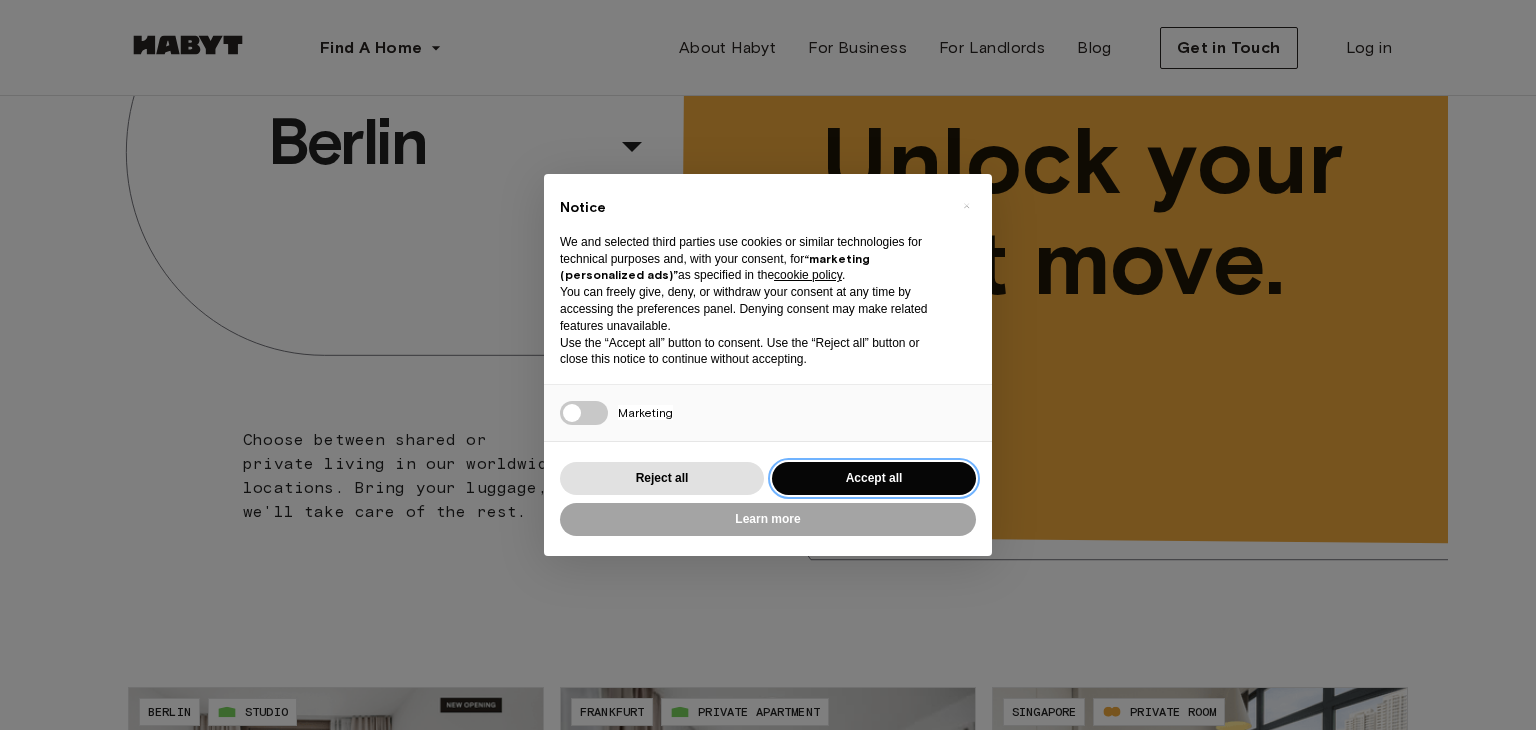 click on "Accept all" at bounding box center (874, 478) 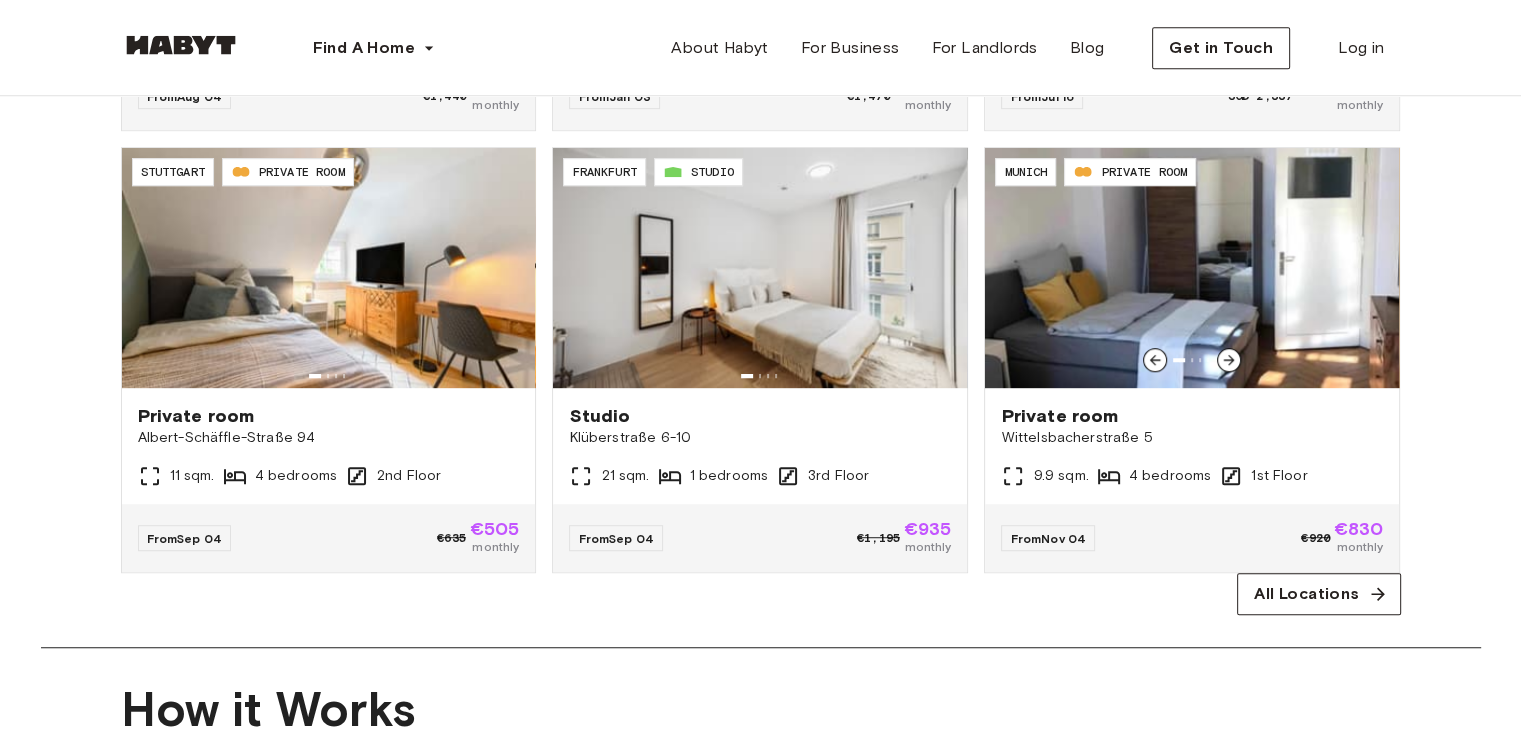 scroll, scrollTop: 1159, scrollLeft: 0, axis: vertical 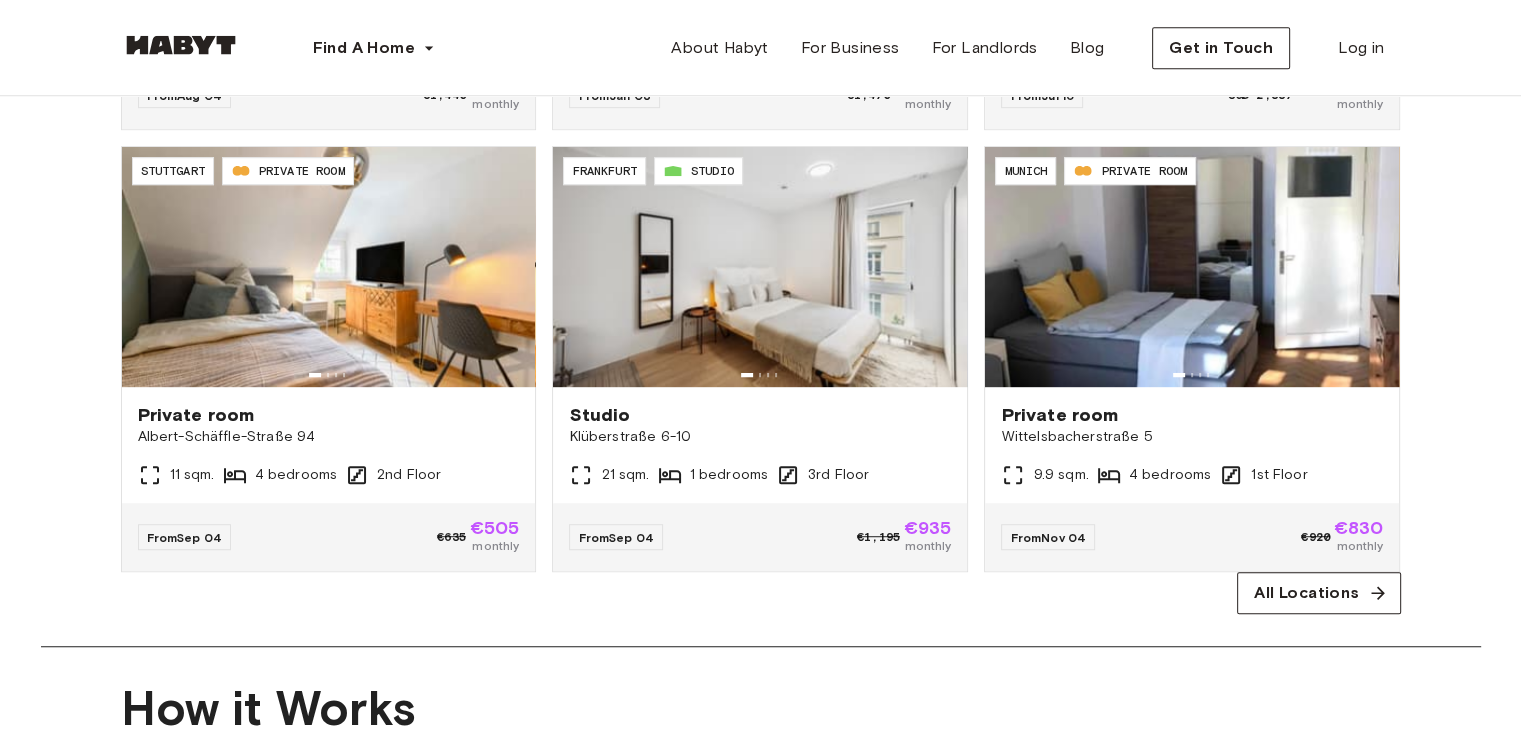 click on "Graz ​ ​ Choose between shared or private living in our worldwide locations. Bring your luggage, we'll take care of the rest. Unlock your next move. DE-[POSTAL_CODE] [CITY] STUDIO Studio [STREET_NAME] [NUMBER] [SQM] sqm. [BEDROOM_COUNT] bedrooms [FLOOR] Floor From [DATE] €[PRICE] €[PRICE] monthly DE-[POSTAL_CODE] [CITY] PRIVATE APARTMENT 1 bedroom apartment [STREET_NAME] [NUMBER] [SQM] sqm. [BEDROOM_COUNT] bedrooms [FLOOR] Floor From [DATE] €[PRICE] €[PRICE] monthly SG-[POSTAL_CODE] [CITY] PRIVATE ROOM Private room [STREET_NAME] [NUMBER] [SQM] sqm. [BEDROOM_COUNT] bedrooms [FLOOR] Floor From [DATE] SGD [PRICE] SGD [PRICE] monthly DE-[POSTAL_CODE] [CITY] PRIVATE ROOM Private room [STREET_NAME] [NUMBER] [SQM] sqm. [BEDROOM_COUNT] bedrooms [FLOOR] Floor From [DATE] €[PRICE] €[PRICE] monthly DE-[POSTAL_CODE] [CITY] STUDIO Studio [STREET_NAME] [NUMBER] [SQM] sqm. [BEDROOM_COUNT] bedrooms [FLOOR] Floor From [DATE] €[PRICE] €[PRICE] monthly DE-[POSTAL_CODE] [CITY] PRIVATE ROOM Private room [STREET_NAME] [NUMBER] [SQM] sqm. [BEDROOM_COUNT] bedrooms [FLOOR] Floor From [DATE] €[PRICE] €[PRICE] monthly All Locations 01" at bounding box center [760, 1163] 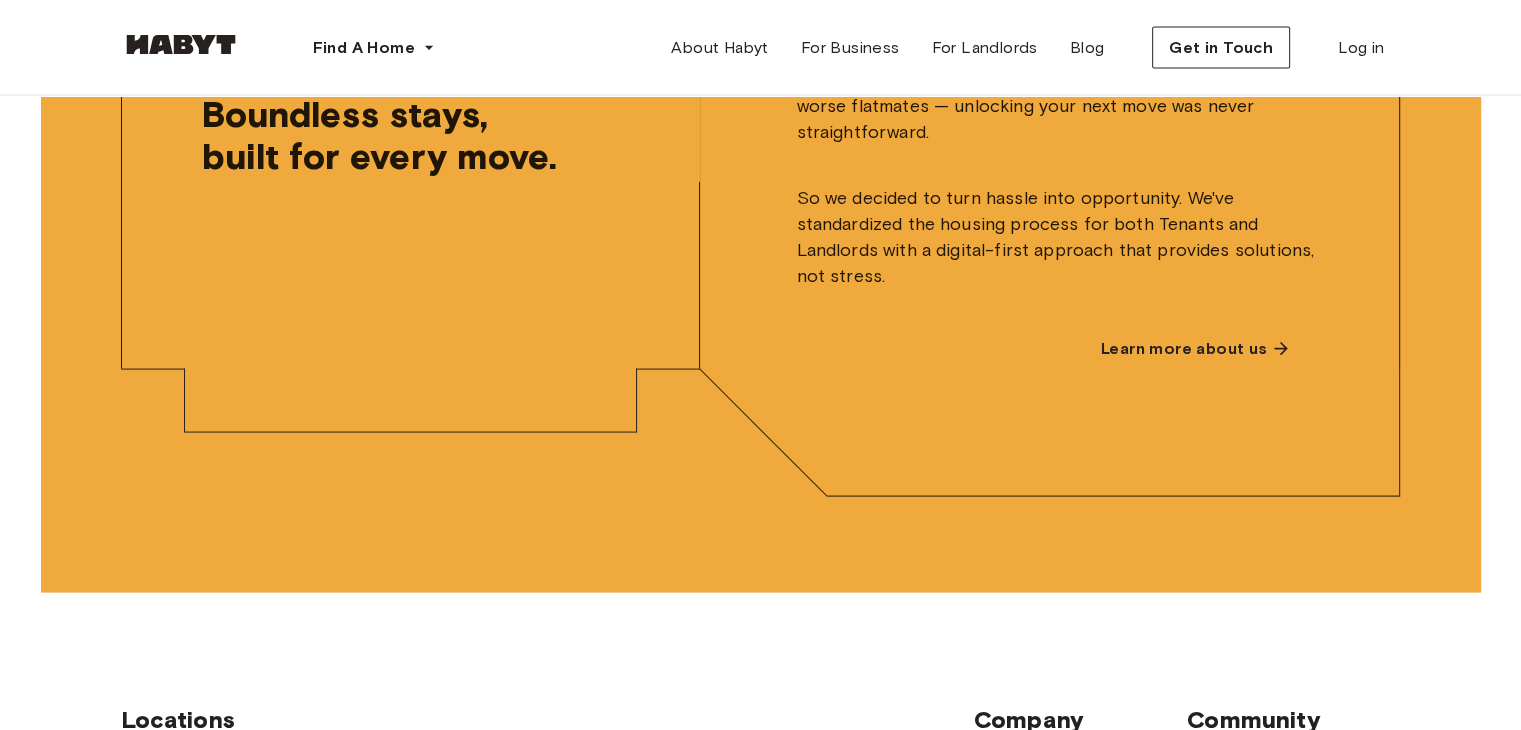 scroll, scrollTop: 3923, scrollLeft: 0, axis: vertical 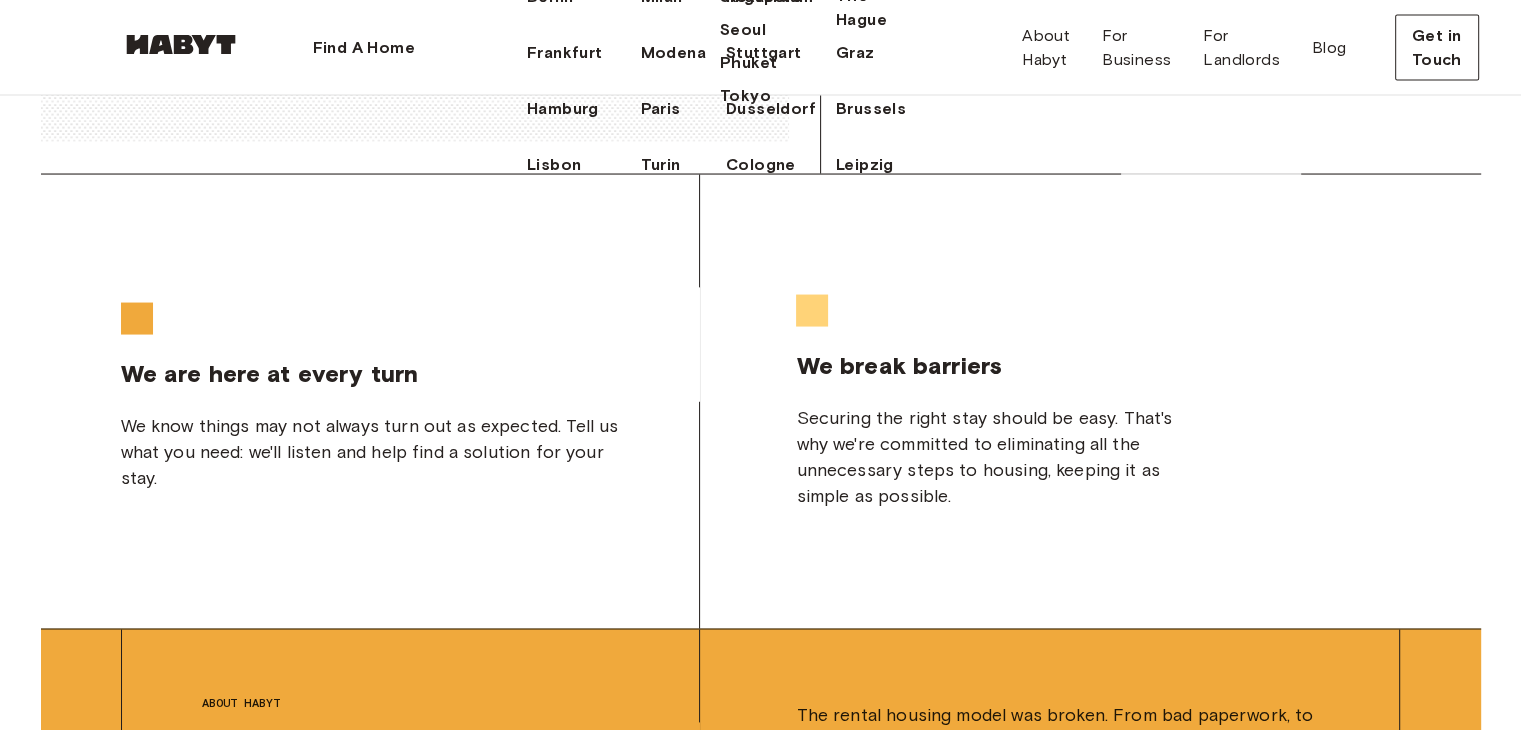 click on "Amsterdam" at bounding box center (578, -59) 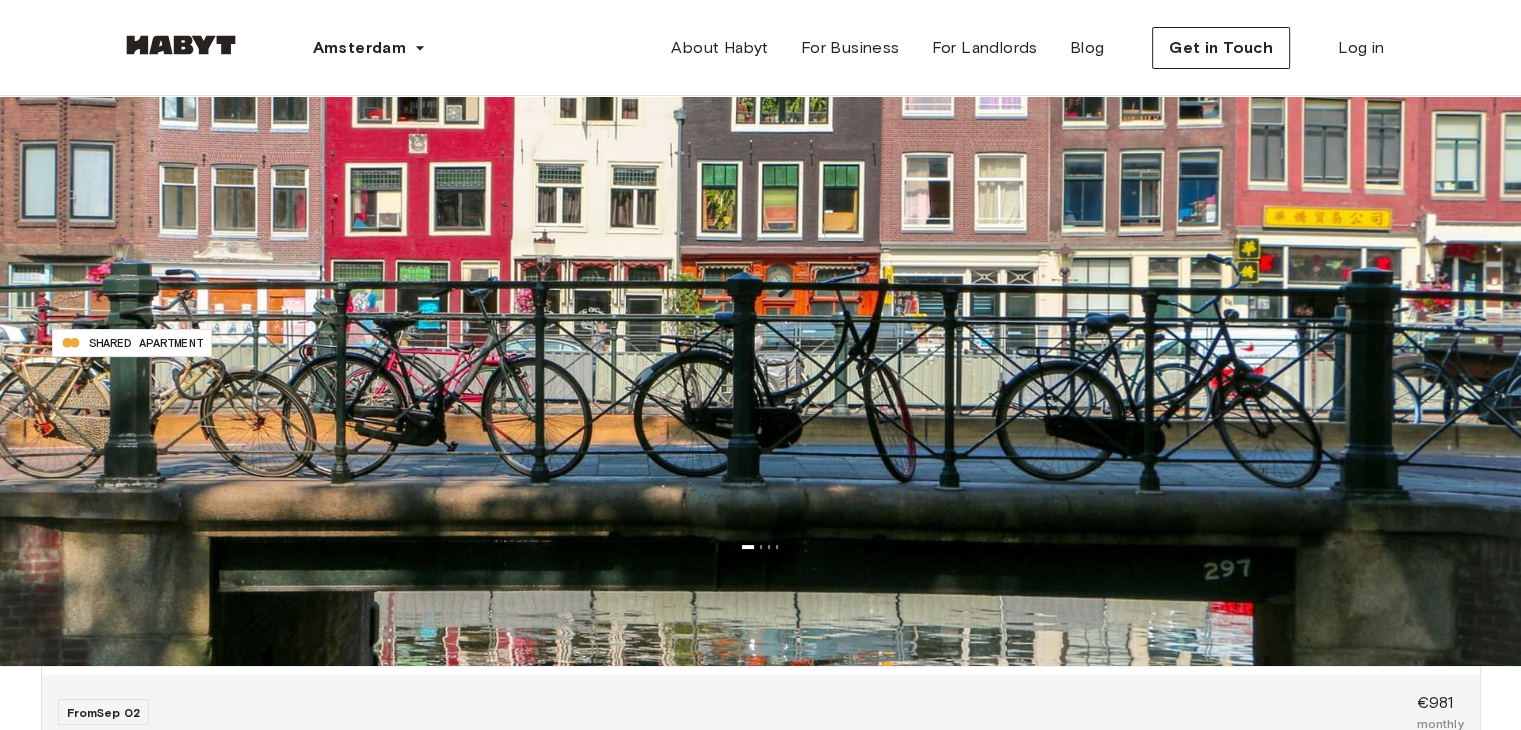 scroll, scrollTop: 38, scrollLeft: 0, axis: vertical 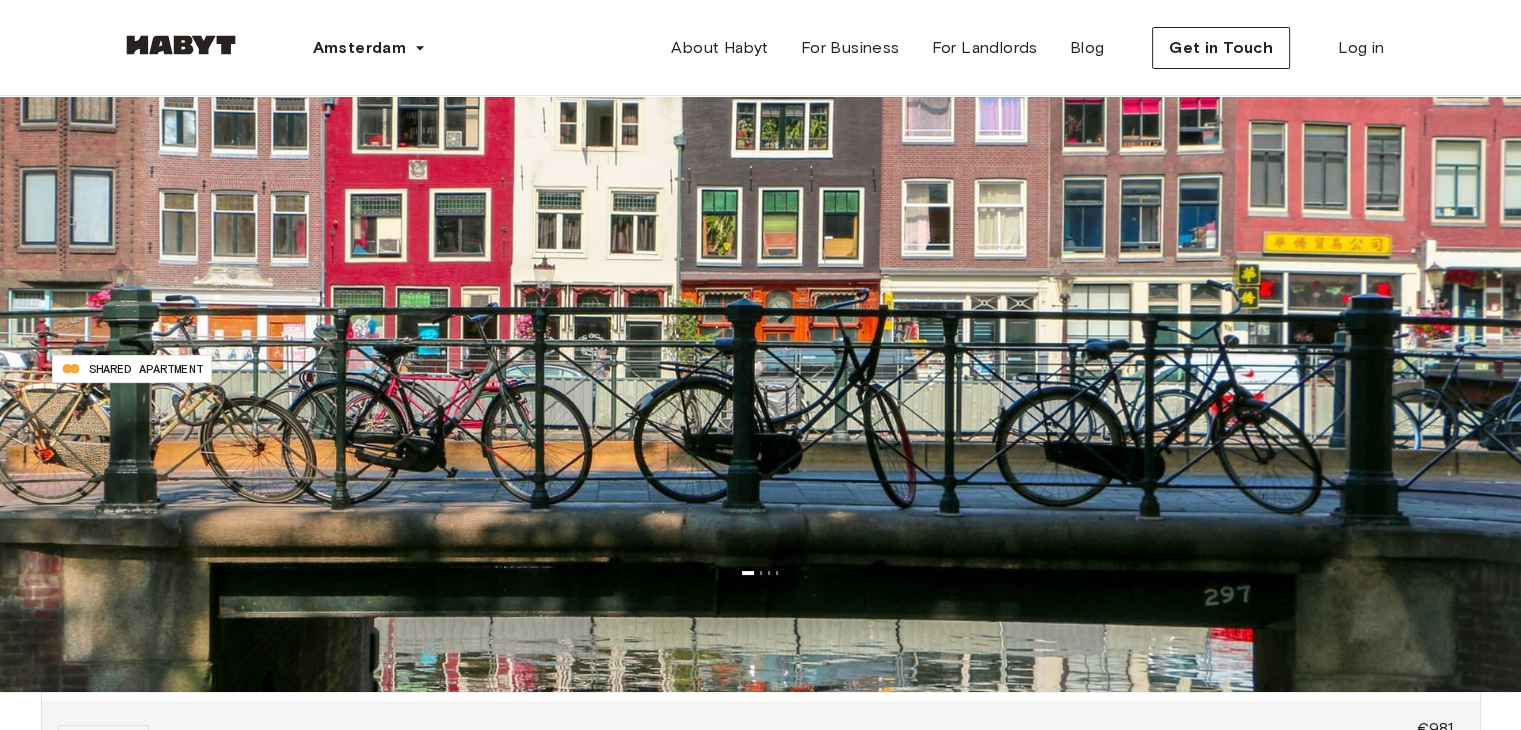 click 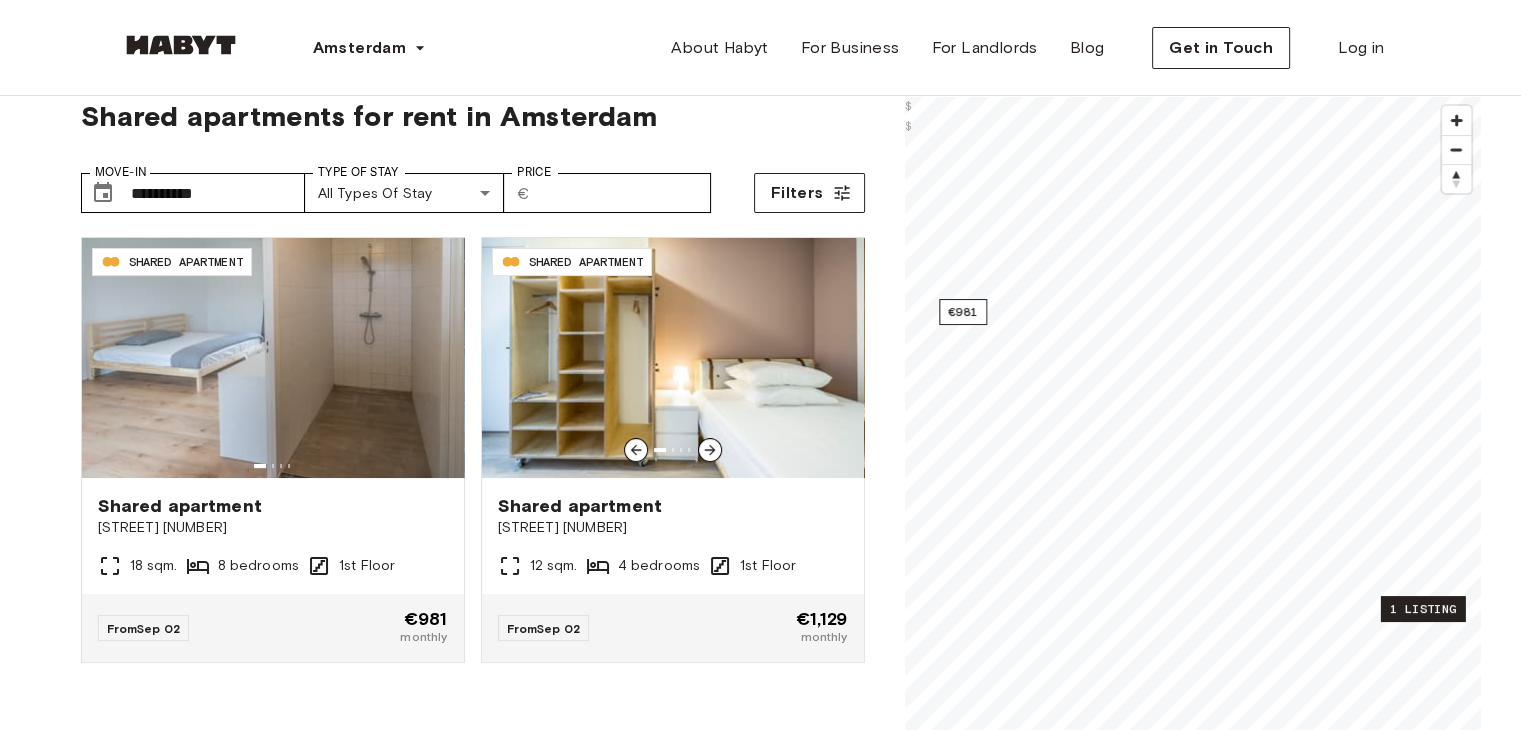 scroll, scrollTop: 38, scrollLeft: 0, axis: vertical 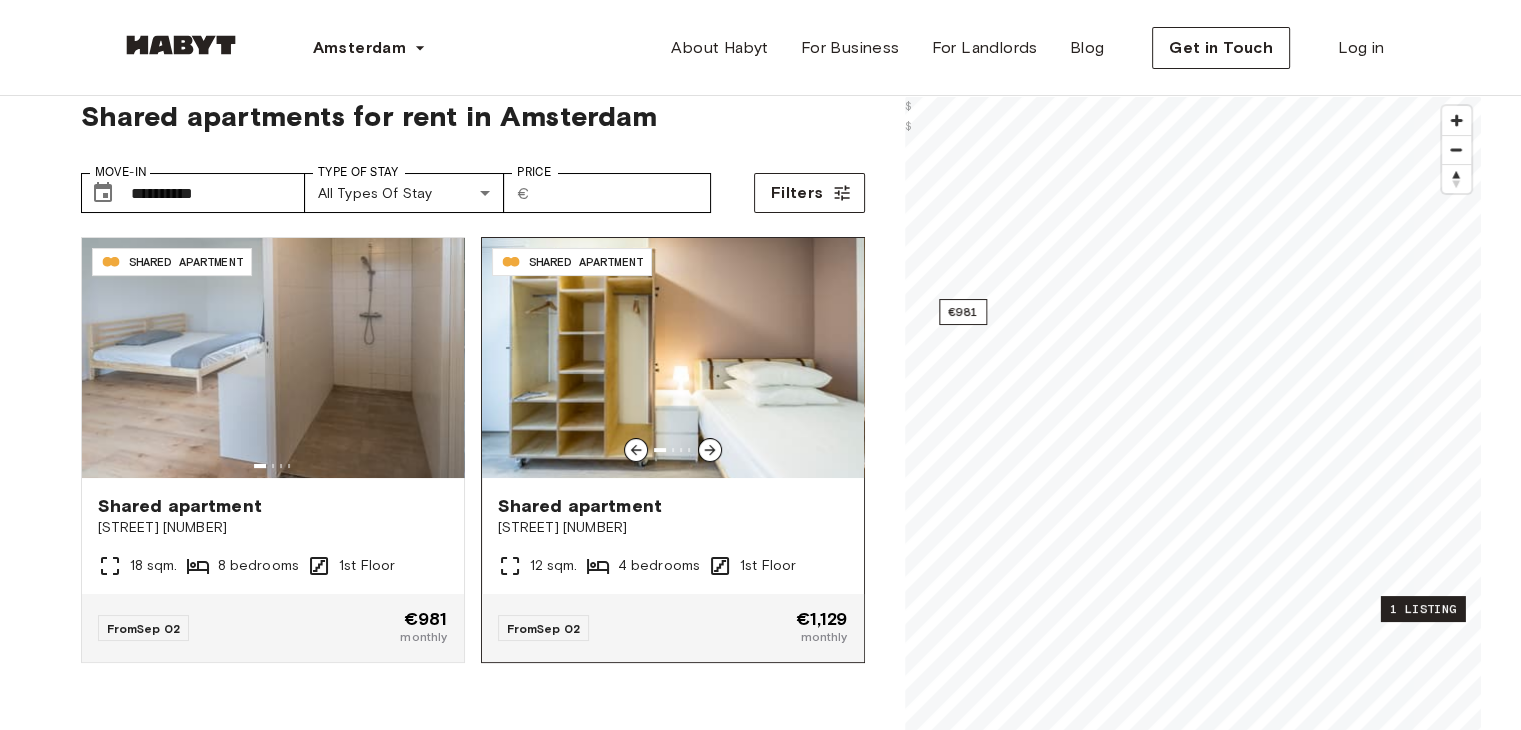 click on "Shared apartment Voorburgstraat 252 12 sqm. 4 bedrooms 1st Floor" at bounding box center (673, 536) 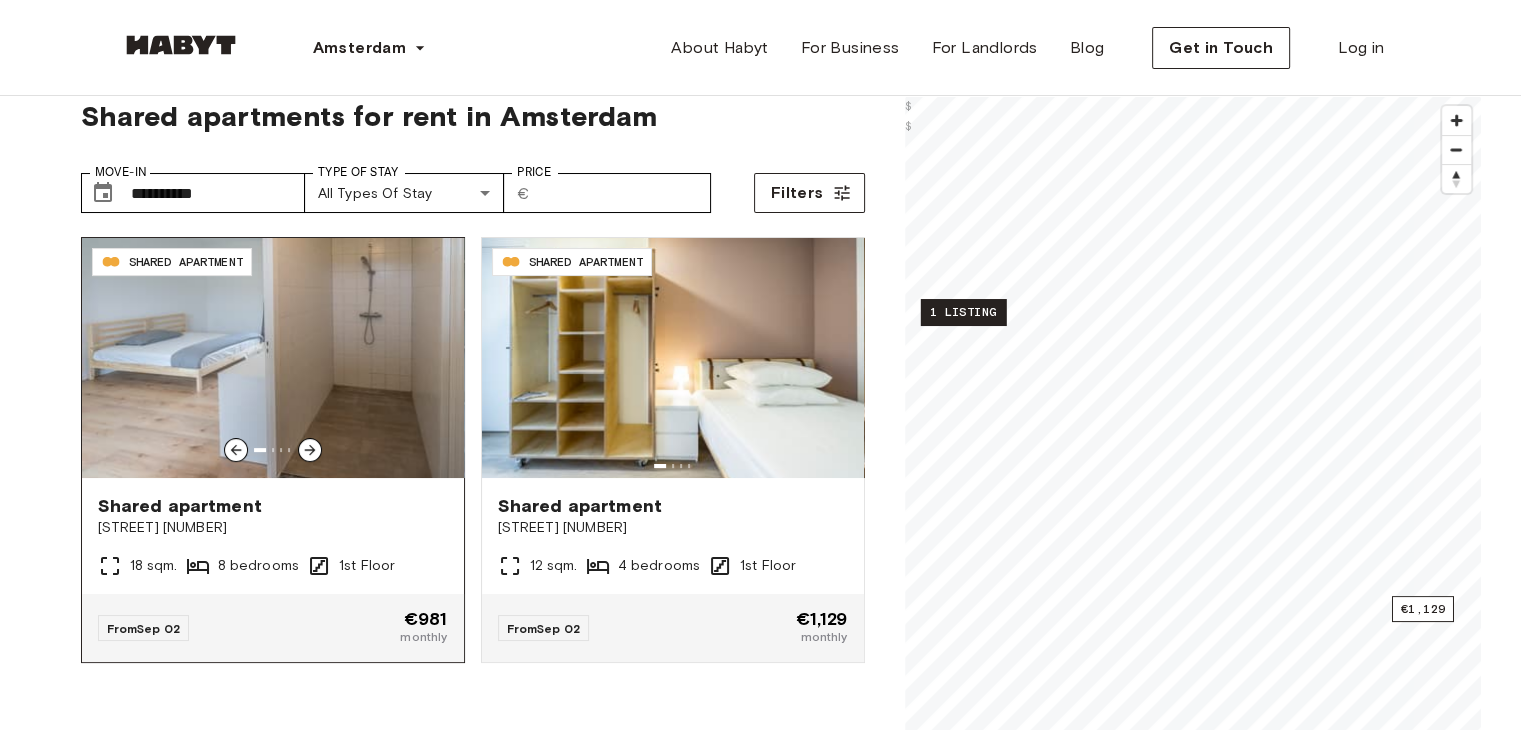 click at bounding box center [273, 358] 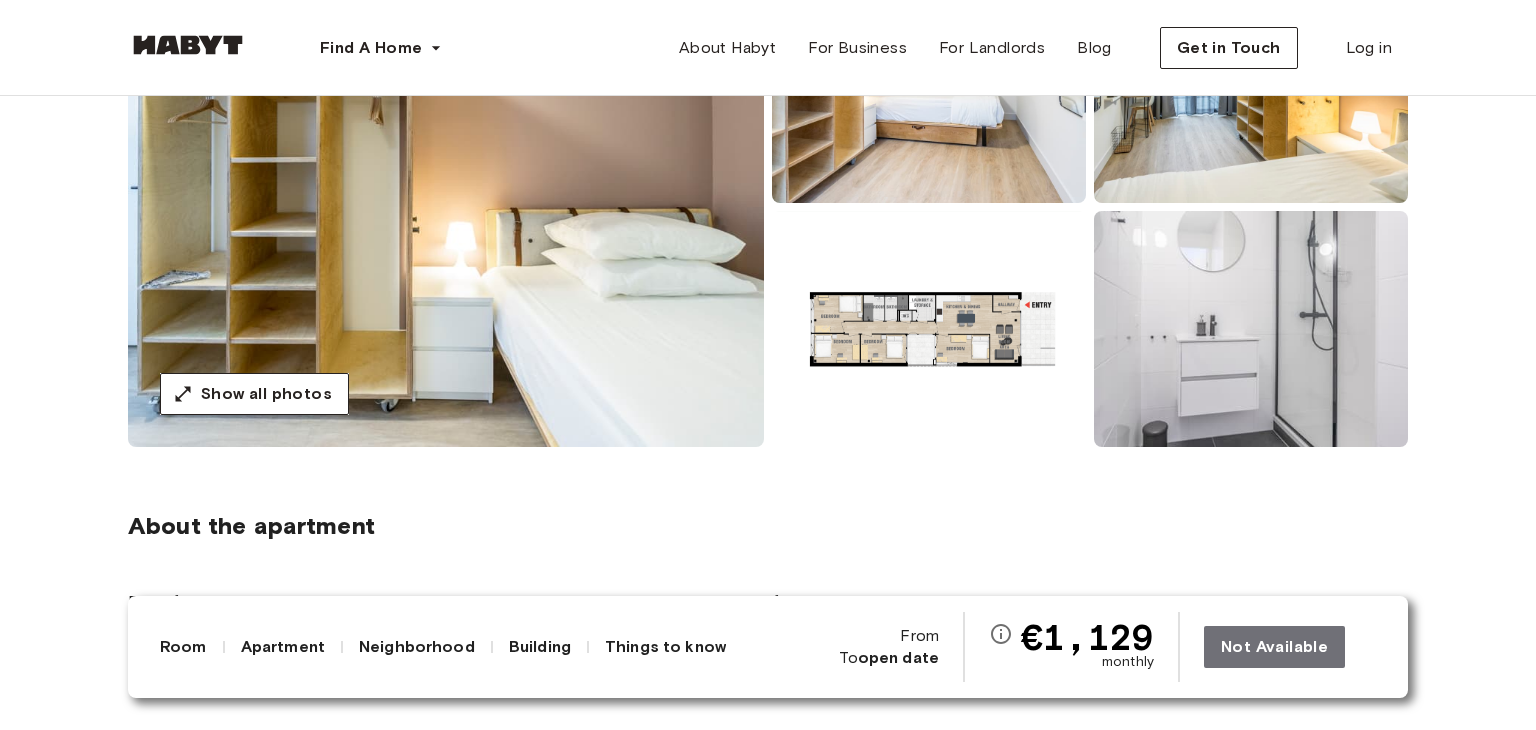 scroll, scrollTop: 607, scrollLeft: 0, axis: vertical 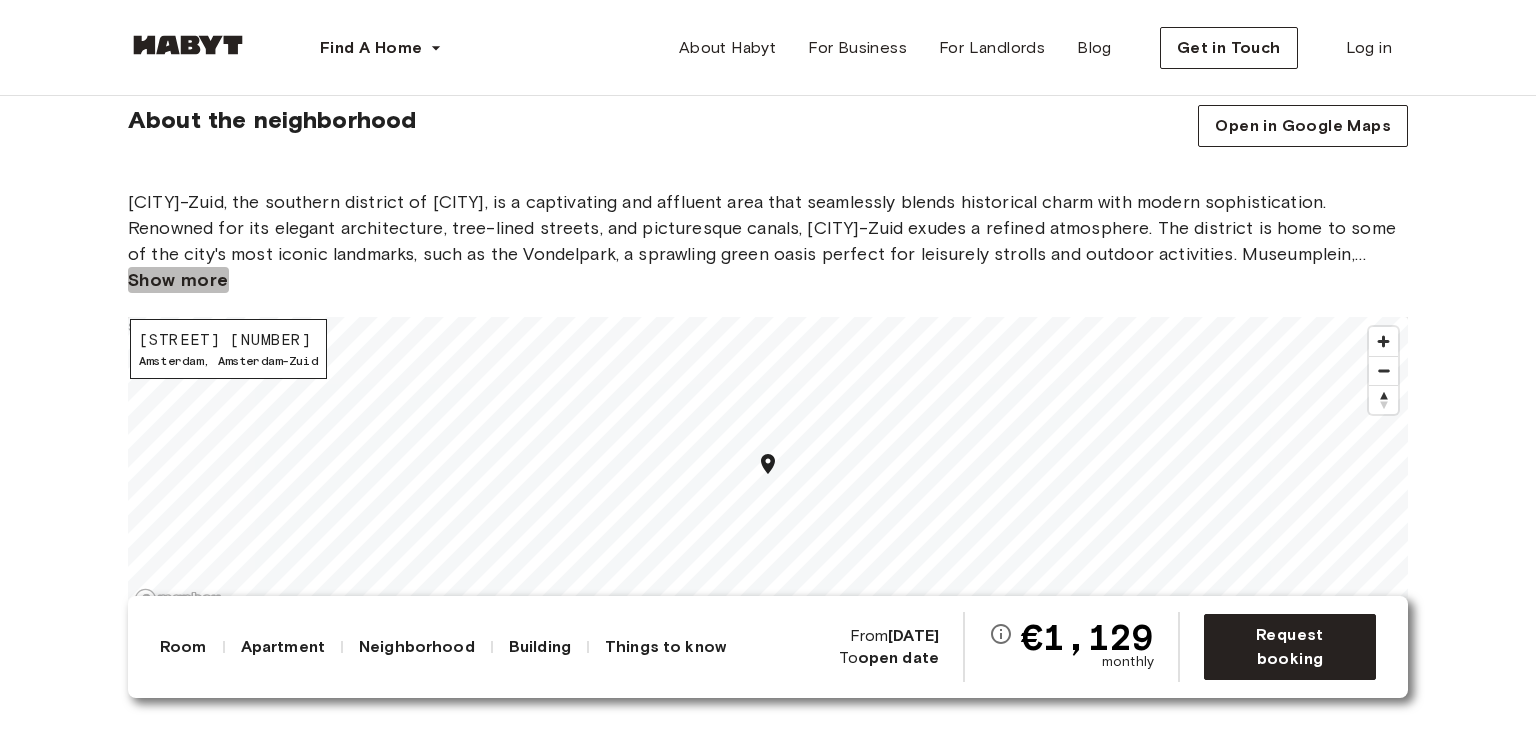 click on "Show more" at bounding box center [178, 280] 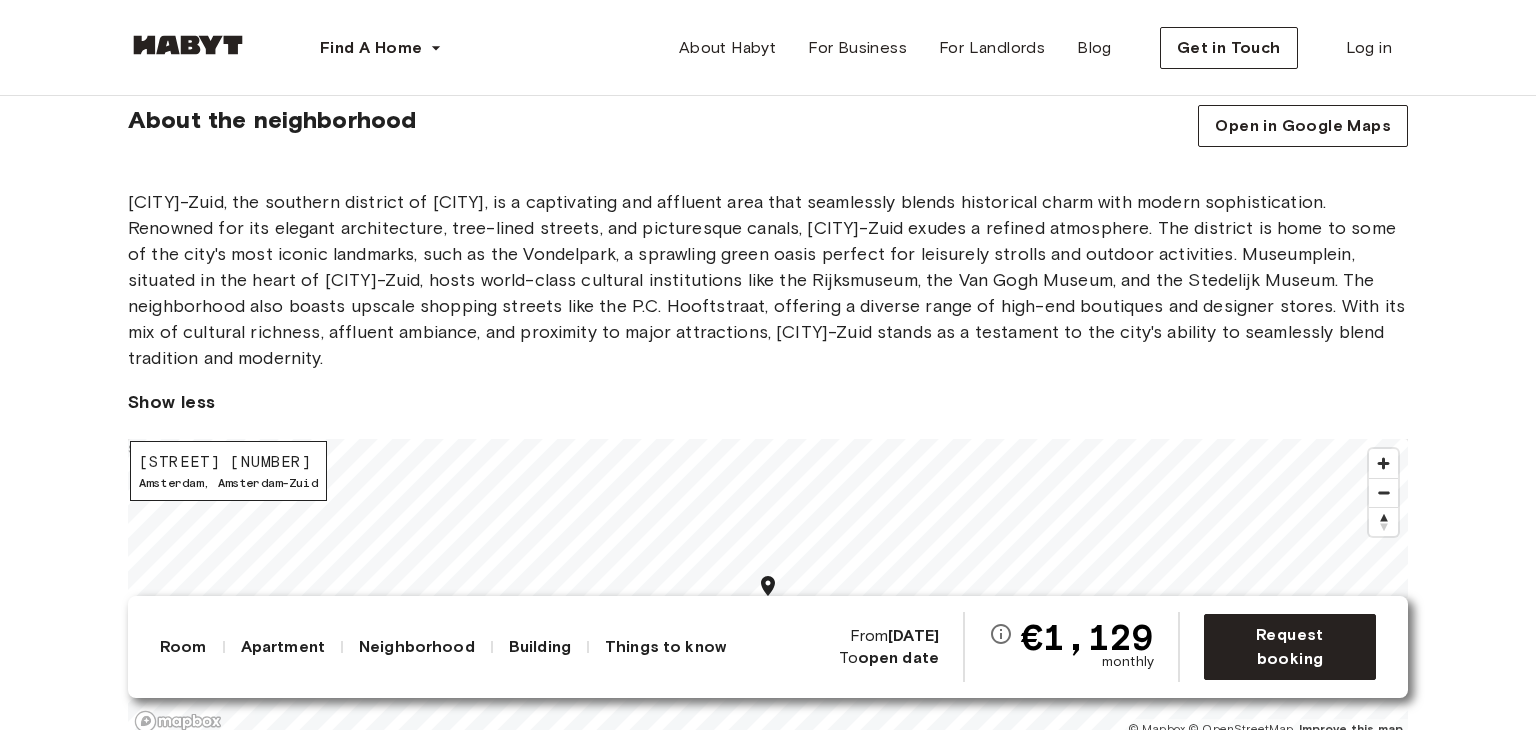 click on "About the neighborhood Open in Google Maps Amsterdam-Zuid, the southern district of Amsterdam, is a captivating and affluent area that seamlessly blends historical charm with modern sophistication. Renowned for its elegant architecture, tree-lined streets, and picturesque canals, Amsterdam-Zuid exudes a refined atmosphere. The district is home to some of the city's most iconic landmarks, such as the Vondelpark, a sprawling green oasis perfect for leisurely strolls and outdoor activities. Museumplein, situated in the heart of Amsterdam-Zuid, hosts world-class cultural institutions like the Rijksmuseum, the Van Gogh Museum, and the Stedelijk Museum. The neighborhood also boasts upscale shopping streets like the P.C. Hooftstraat, offering a diverse range of high-end boutiques and designer stores. With its mix of cultural richness, affluent ambiance, and proximity to major attractions, Amsterdam-Zuid stands as a testament to the city's ability to seamlessly blend tradition and modernity. Show less Amsterdam ," at bounding box center [768, 458] 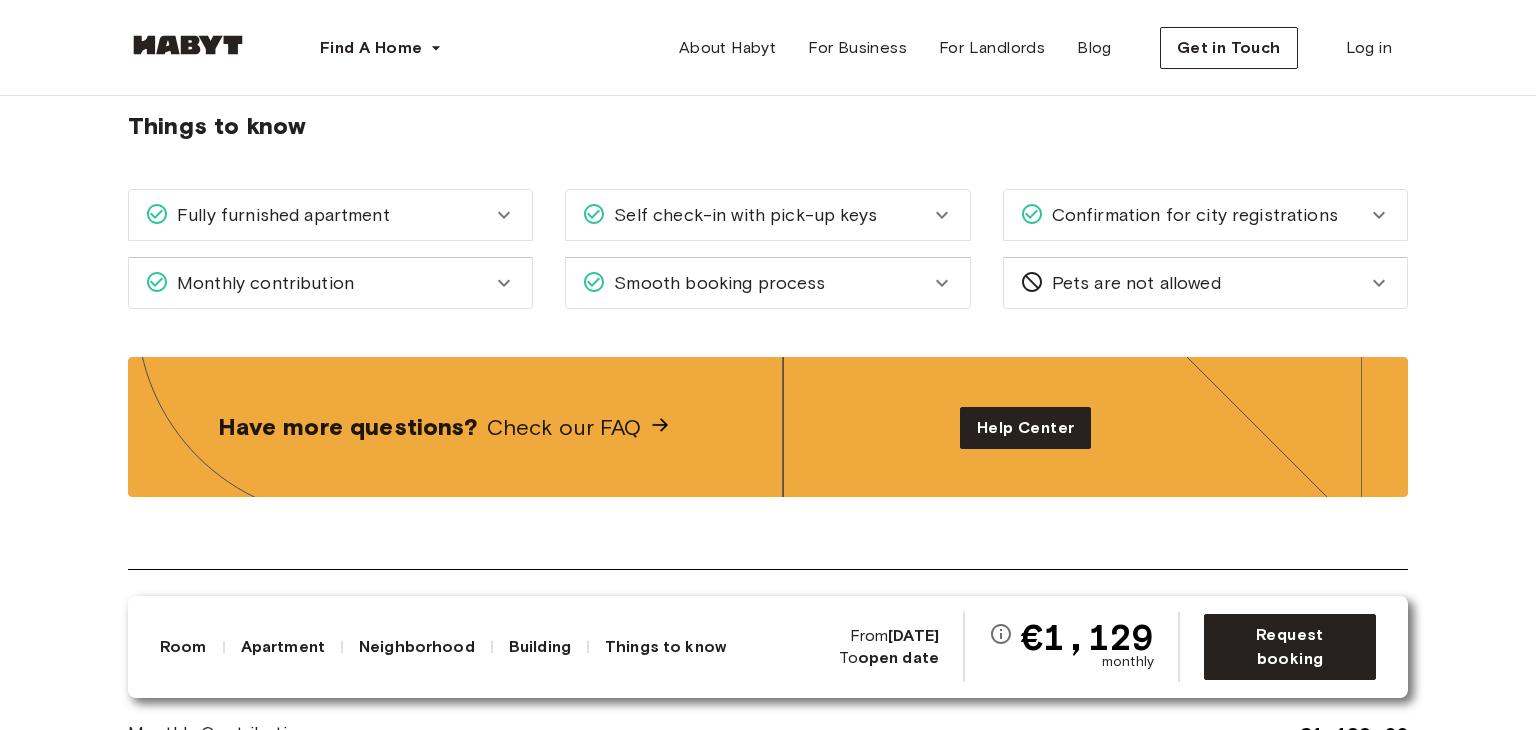 scroll, scrollTop: 2706, scrollLeft: 0, axis: vertical 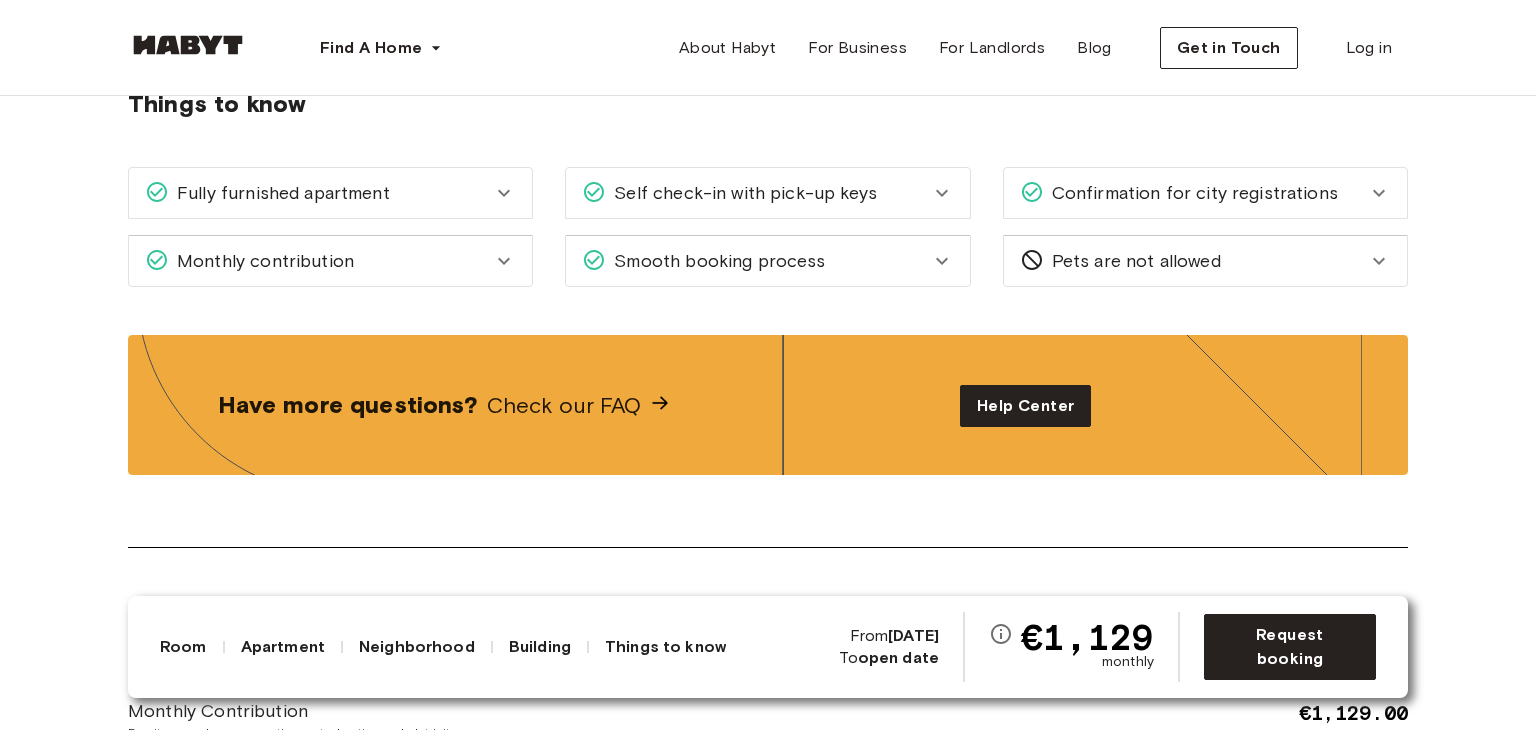 click 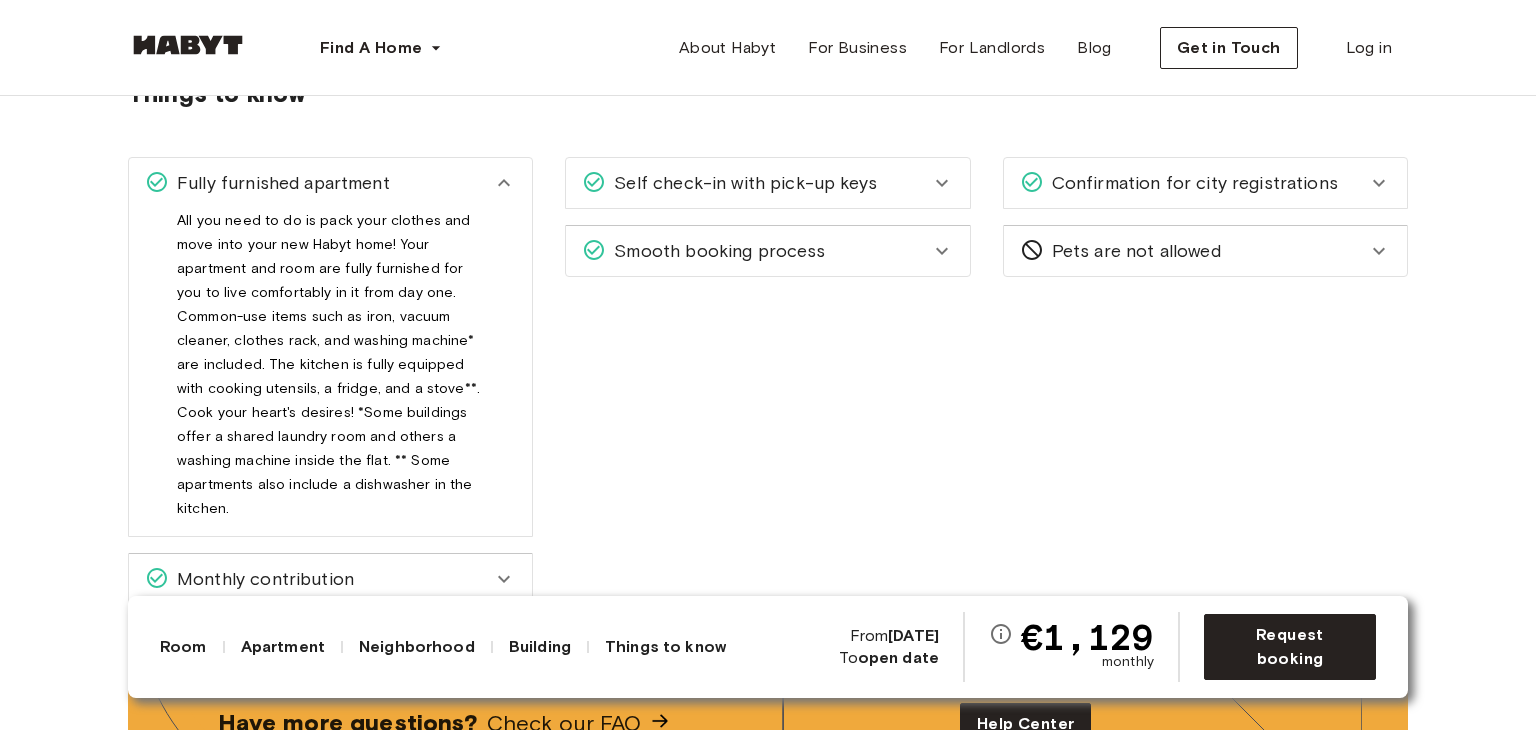 scroll, scrollTop: 2718, scrollLeft: 0, axis: vertical 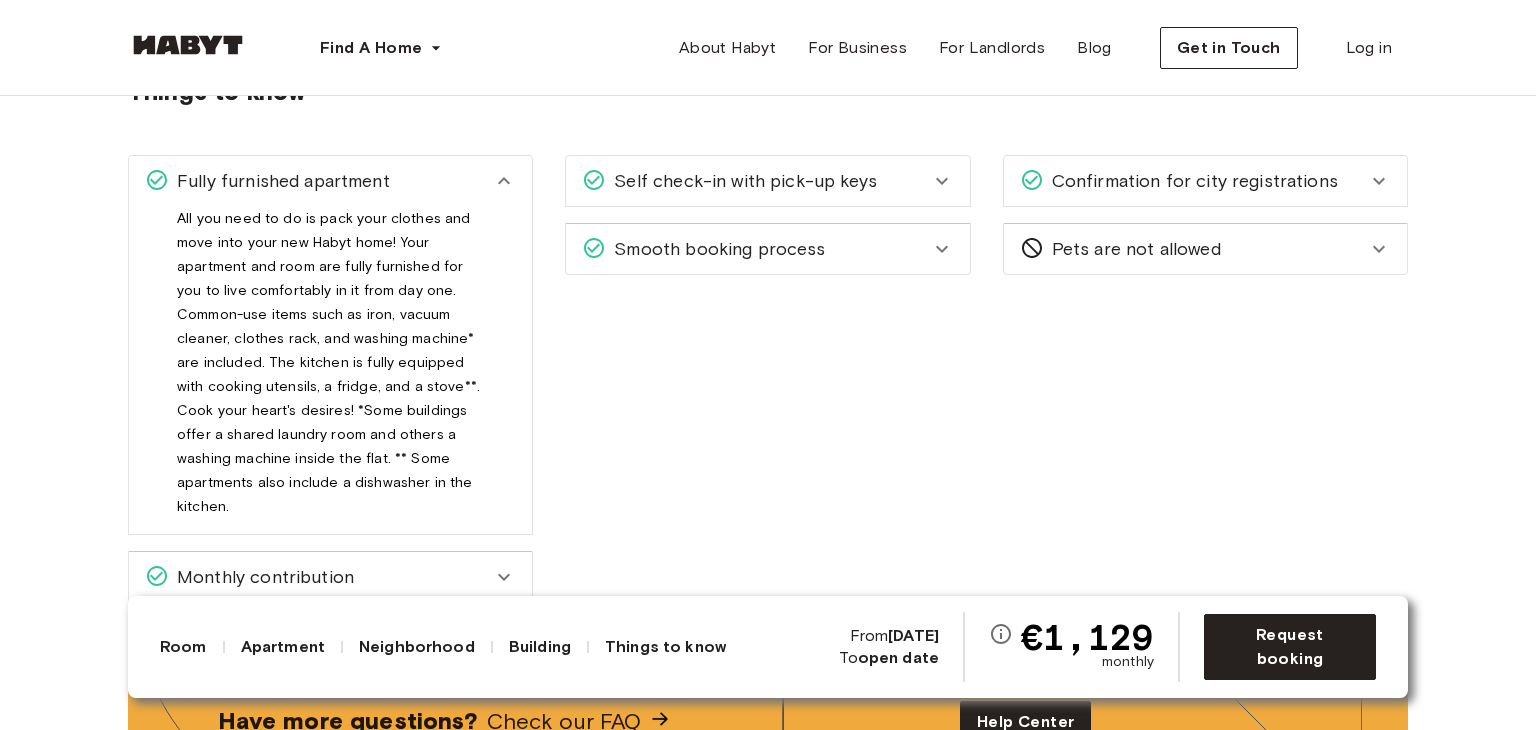 click on "Self check-in with pick-up keys" at bounding box center [755, 181] 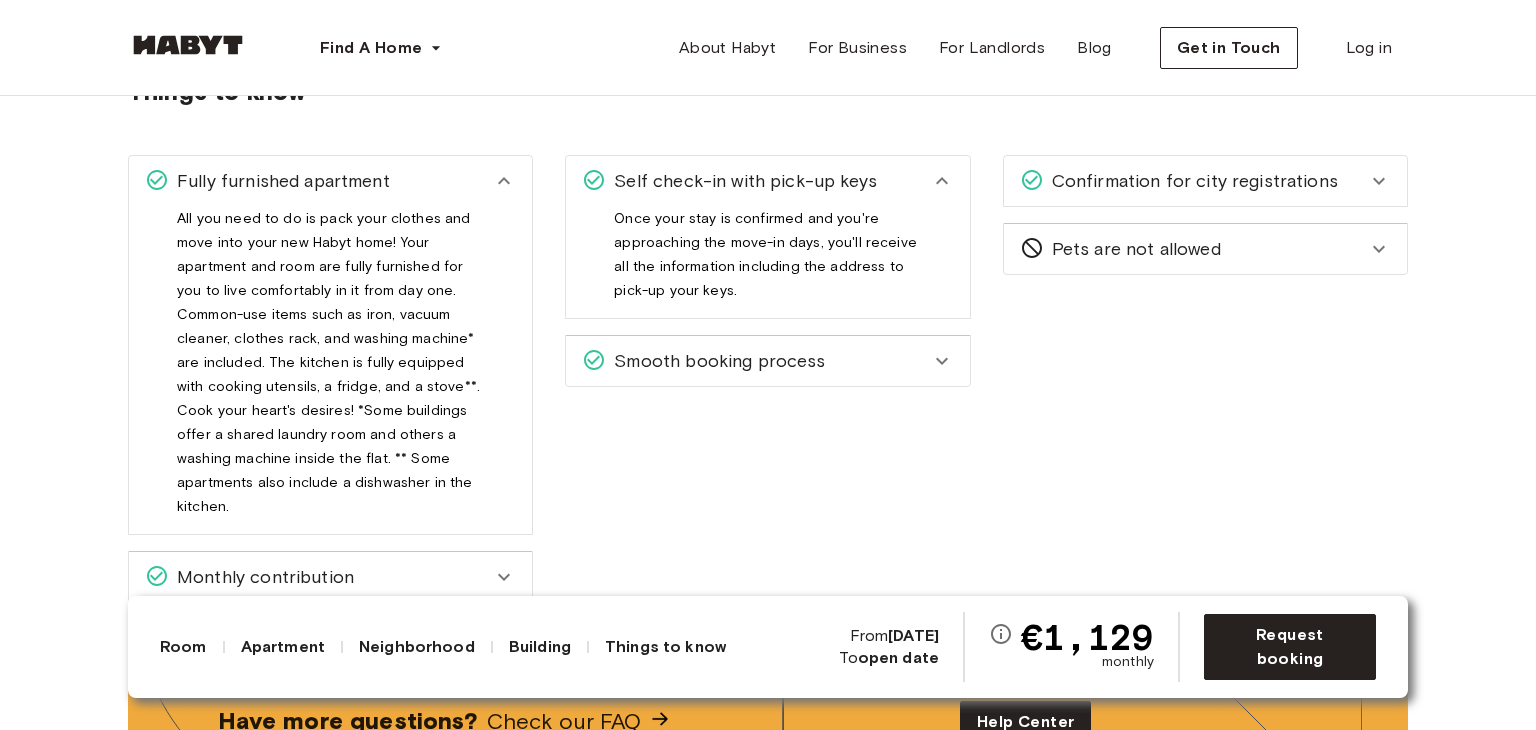 click on "Confirmation for city registrations" at bounding box center (1205, 181) 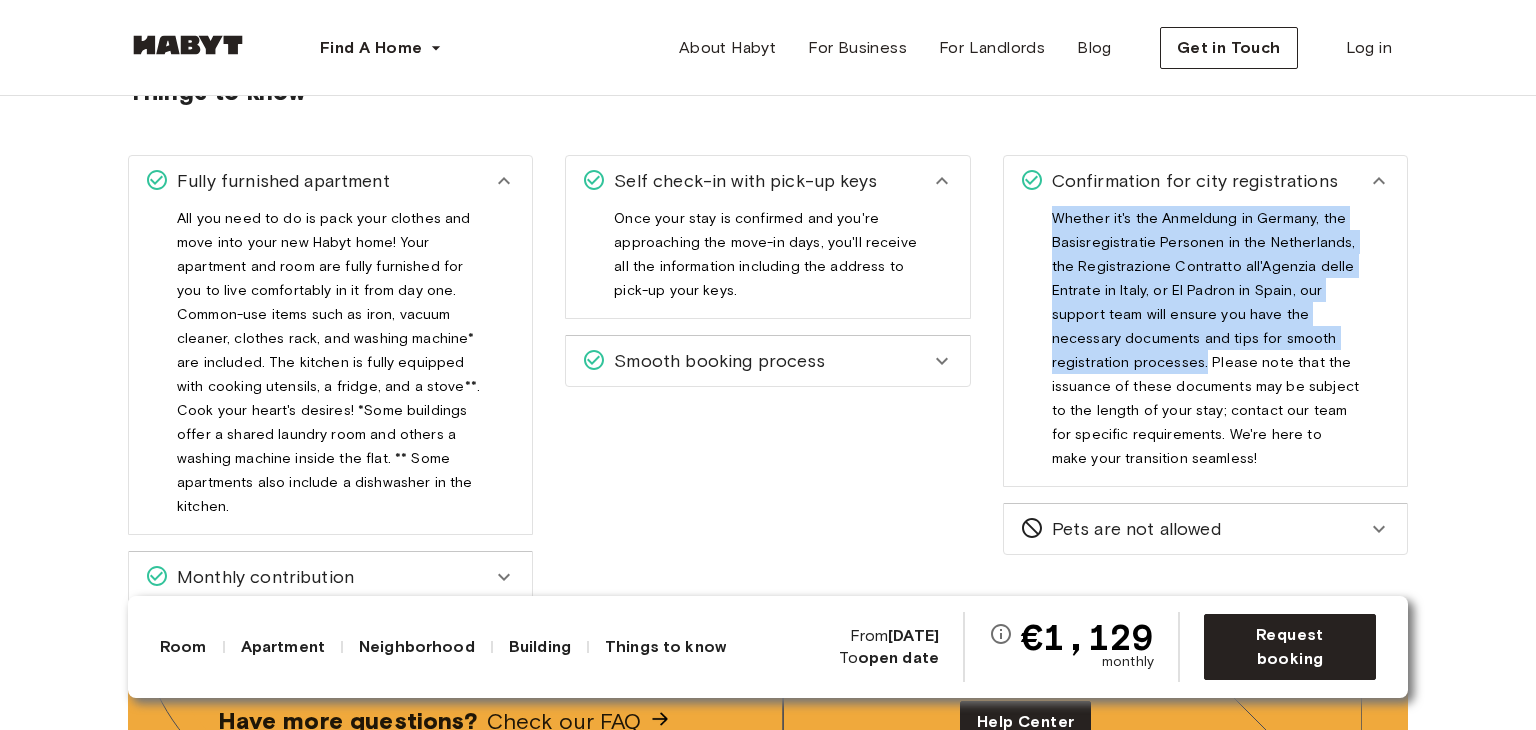 drag, startPoint x: 1049, startPoint y: 212, endPoint x: 1196, endPoint y: 357, distance: 206.48003 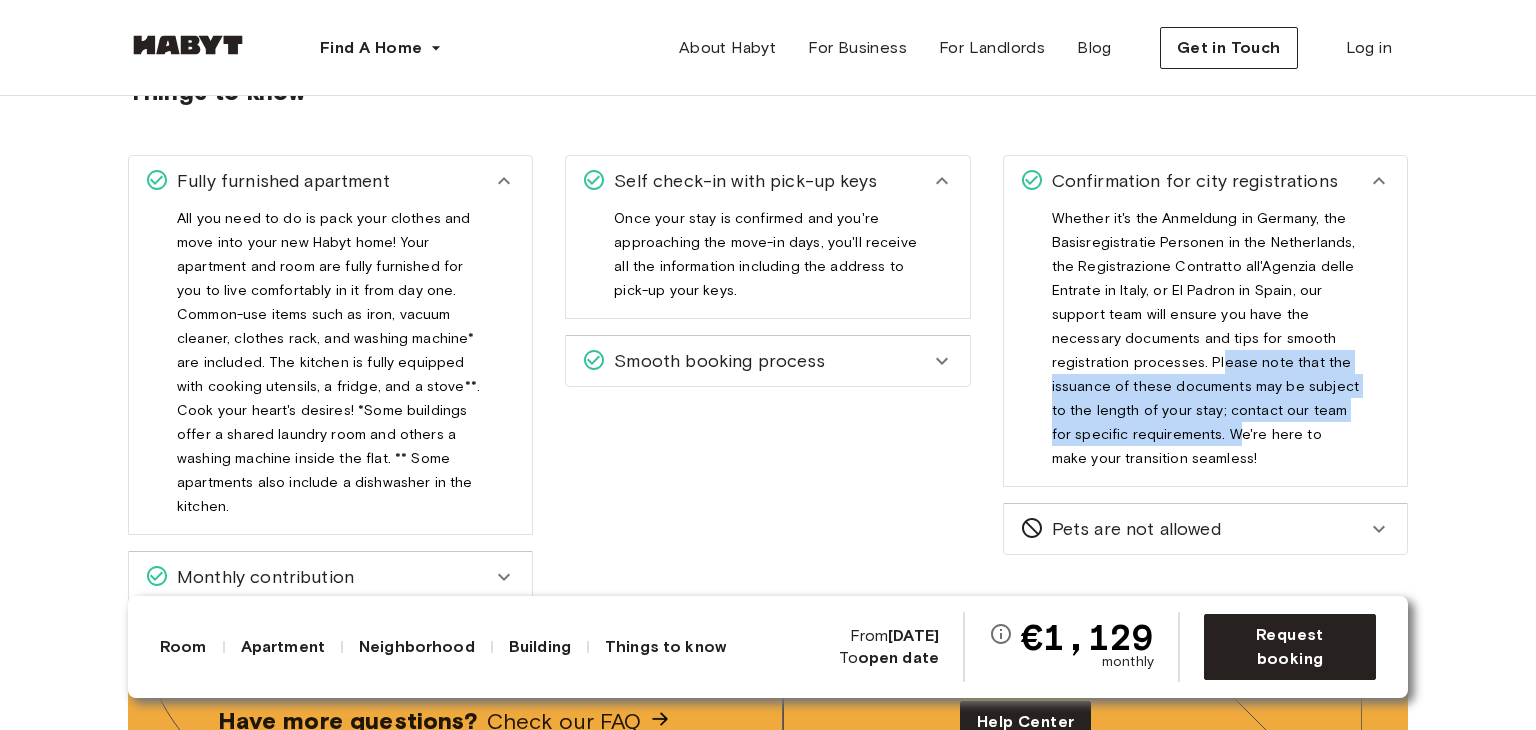 drag, startPoint x: 1204, startPoint y: 435, endPoint x: 1215, endPoint y: 356, distance: 79.762146 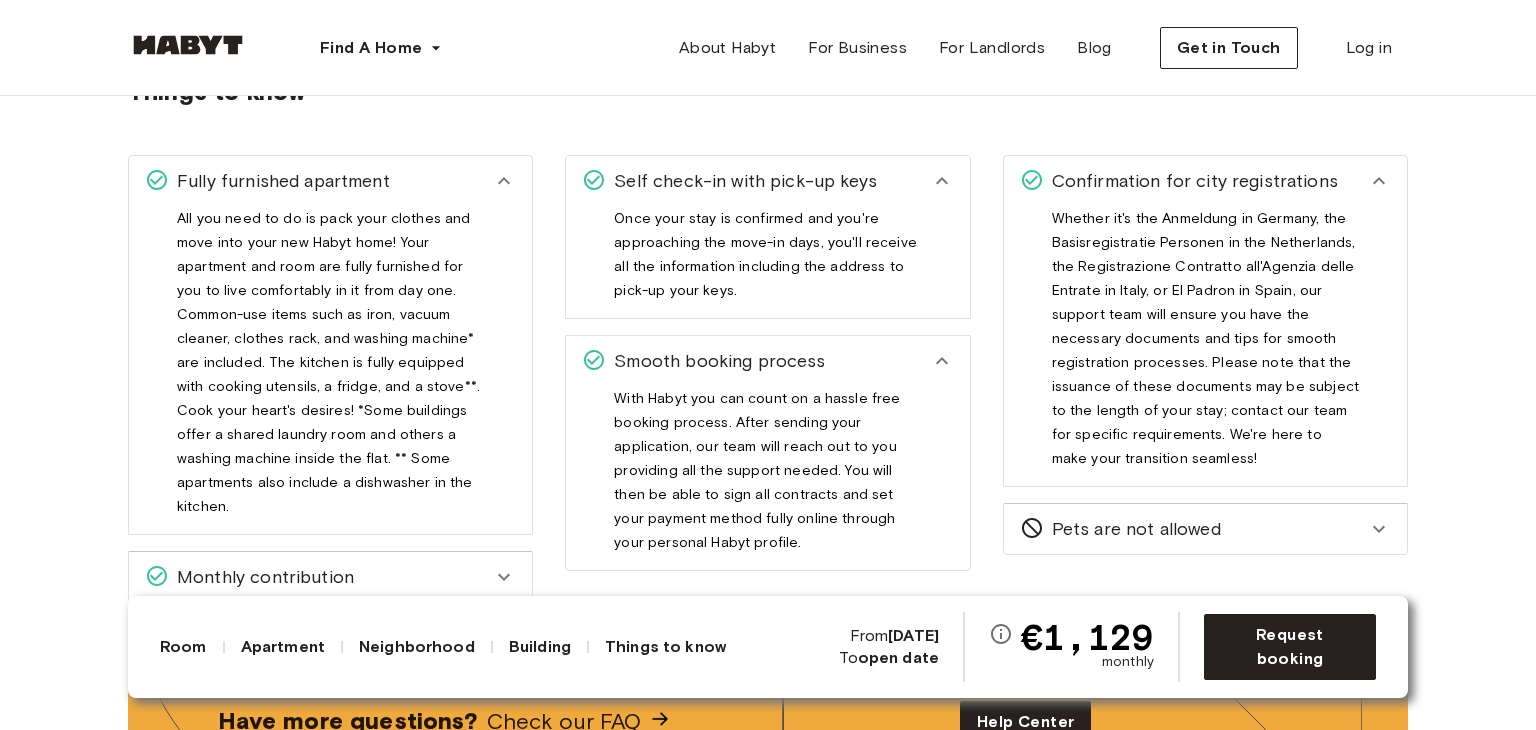 click on "With Habyt you can count on a hassle free booking process. After sending your application, our team will reach out to you providing all the support needed. You will then be able to sign all contracts and set your payment method fully online through your personal Habyt profile." at bounding box center (767, 470) 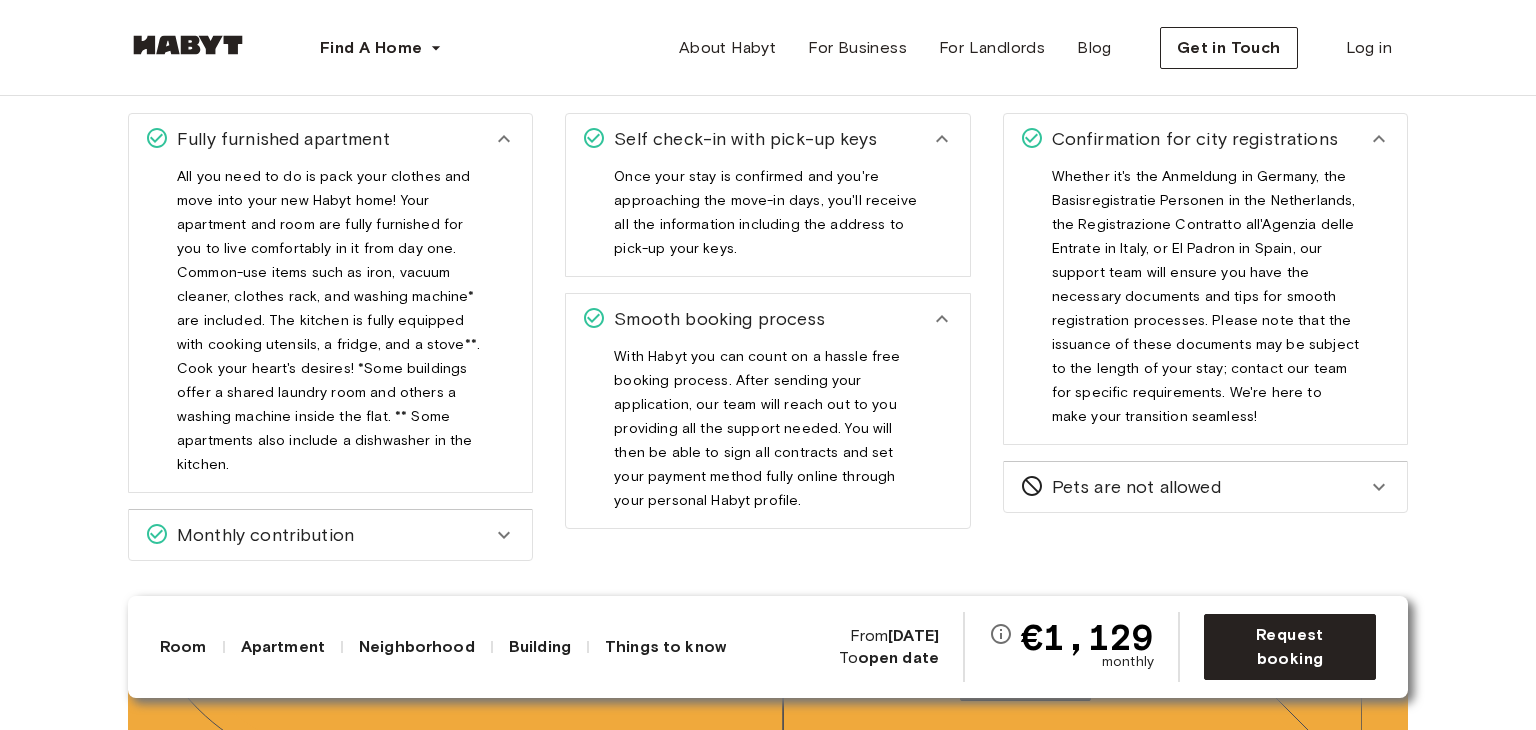 scroll, scrollTop: 2762, scrollLeft: 0, axis: vertical 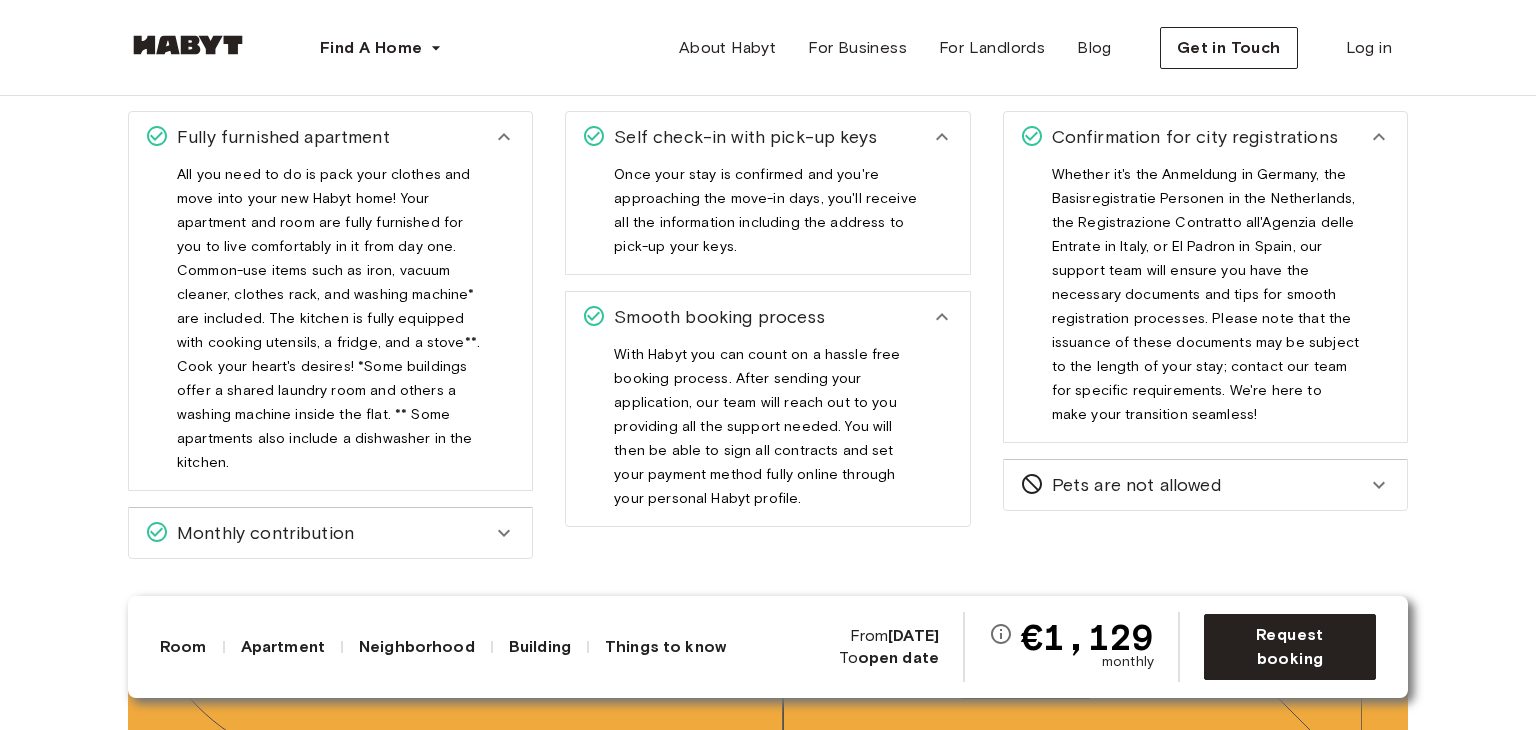click on "Monthly contribution" at bounding box center (318, 533) 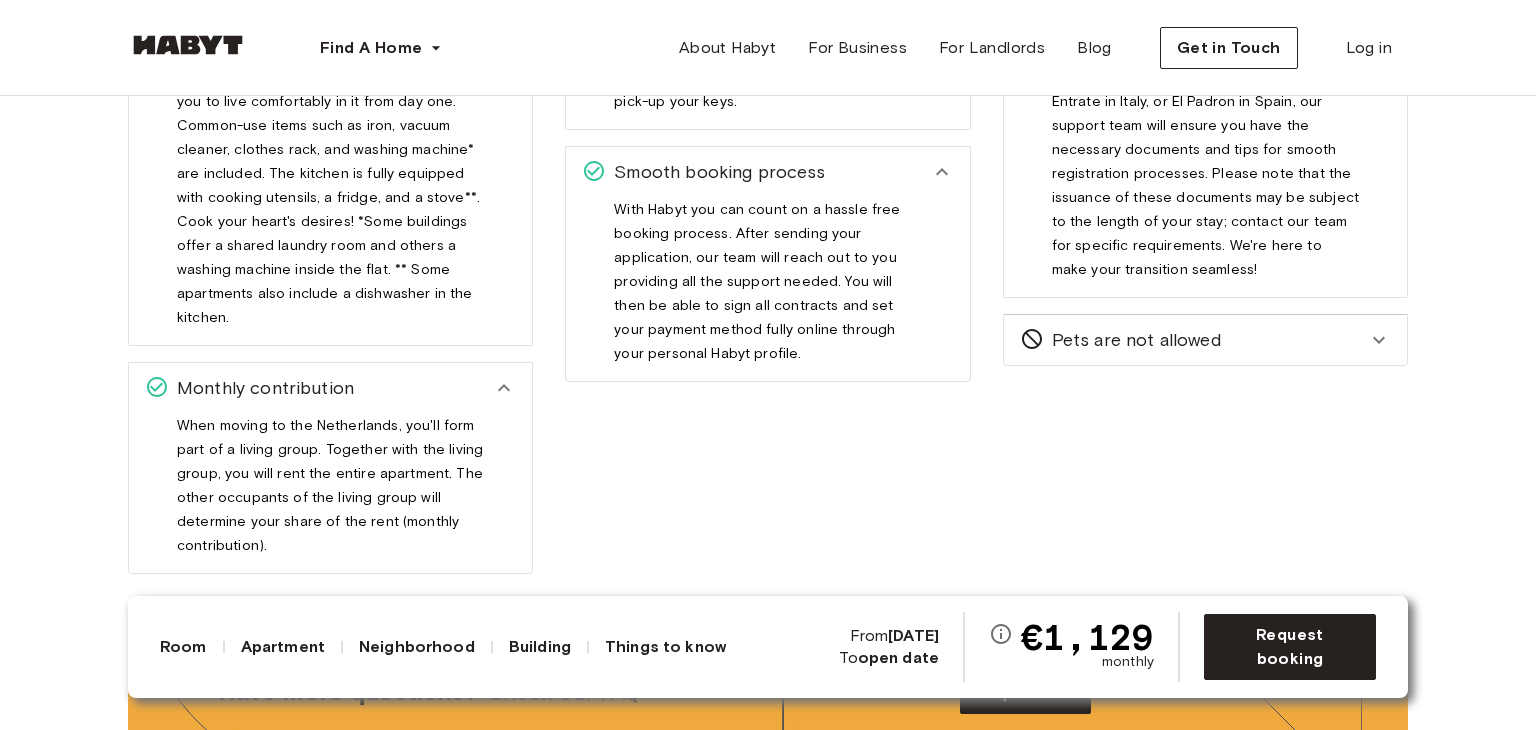 scroll, scrollTop: 2906, scrollLeft: 0, axis: vertical 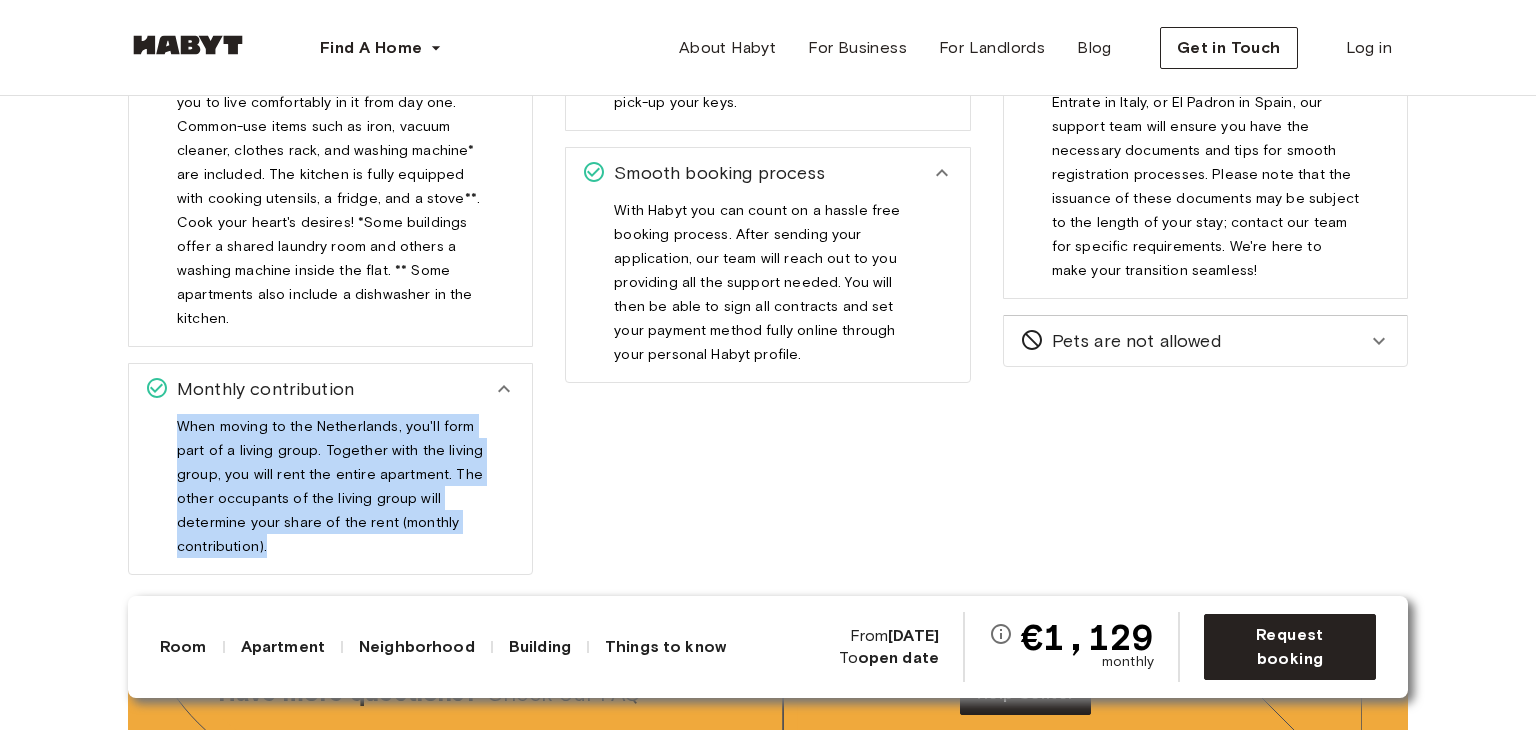 drag, startPoint x: 180, startPoint y: 396, endPoint x: 357, endPoint y: 540, distance: 228.17757 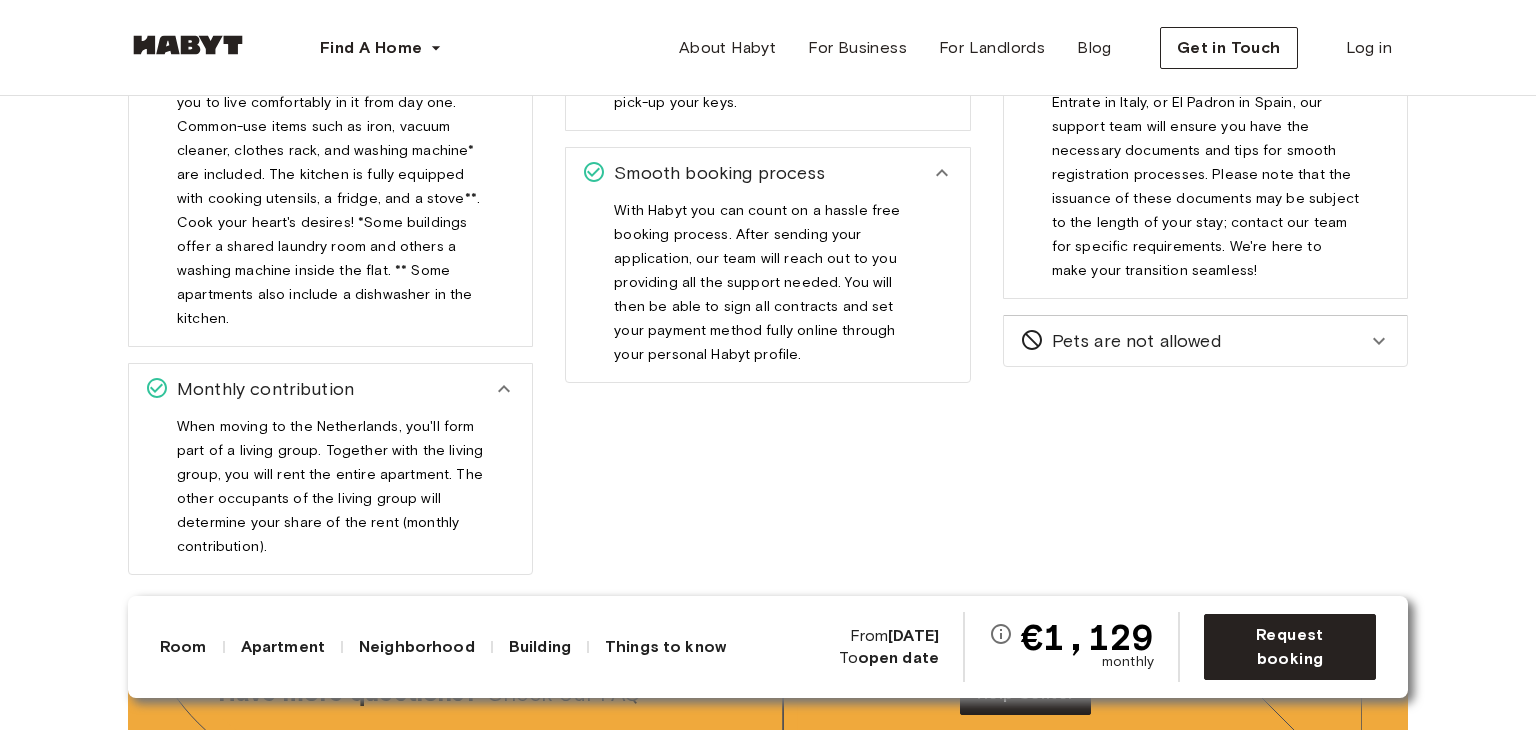 click on "Self check-in with pick-up keys Once your stay is confirmed and you're approaching the move-in days, you'll receive all the information including the address to pick-up your keys. Smooth booking process With Habyt you can count on a hassle free booking process. After sending your application, our team will reach out to you providing all the support needed. You will then be able to sign all contracts and set your payment method fully online through your personal Habyt profile." at bounding box center [751, 259] 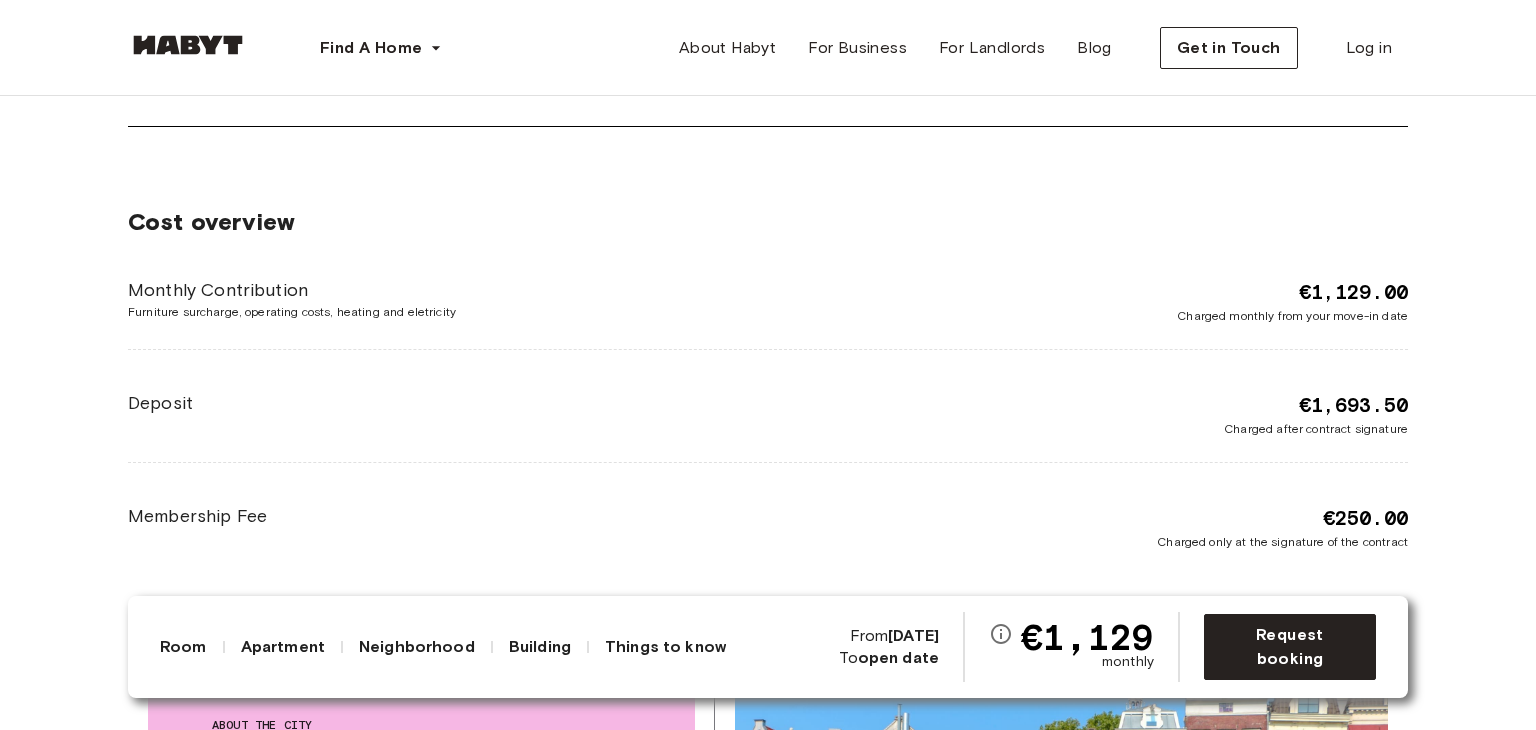 scroll, scrollTop: 3614, scrollLeft: 0, axis: vertical 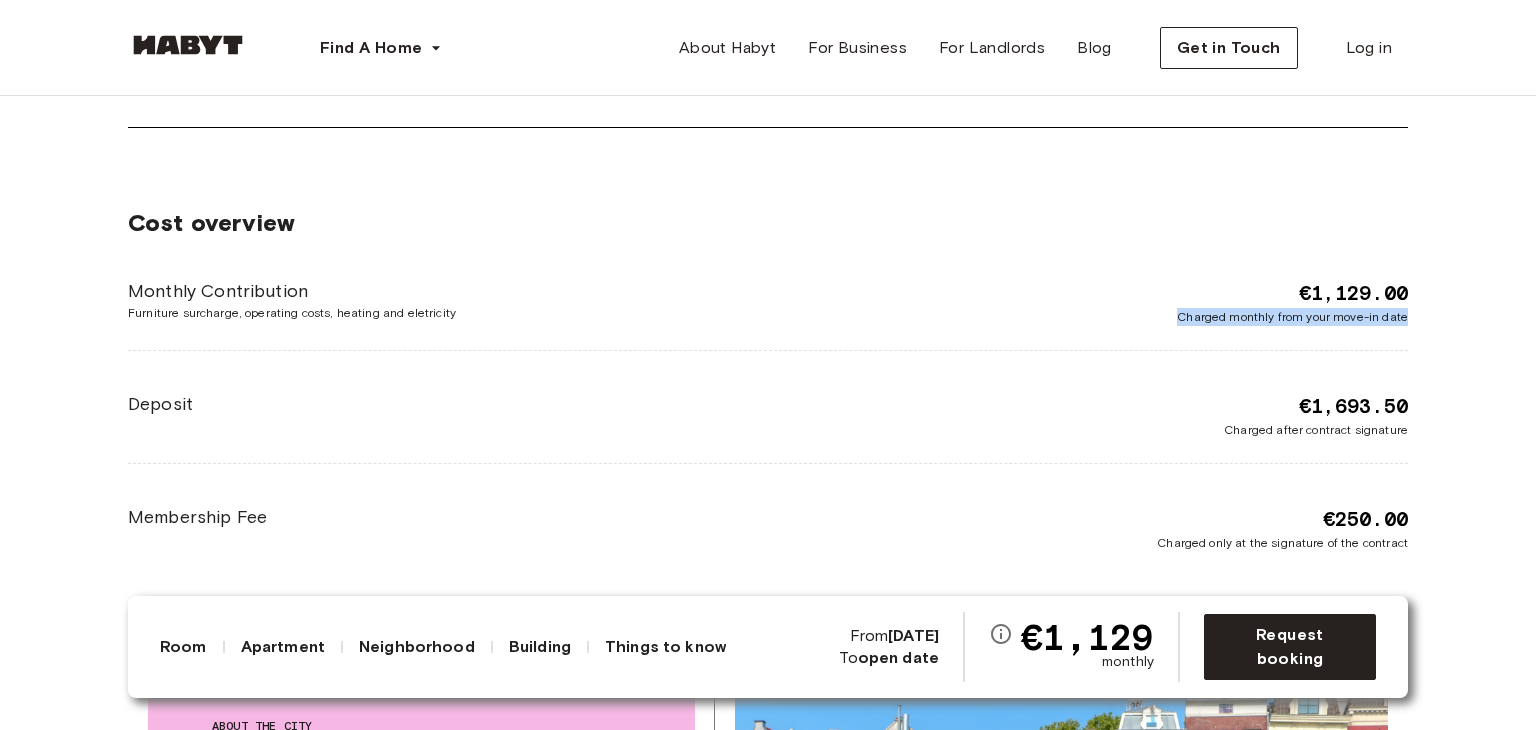 drag, startPoint x: 1182, startPoint y: 282, endPoint x: 1428, endPoint y: 285, distance: 246.0183 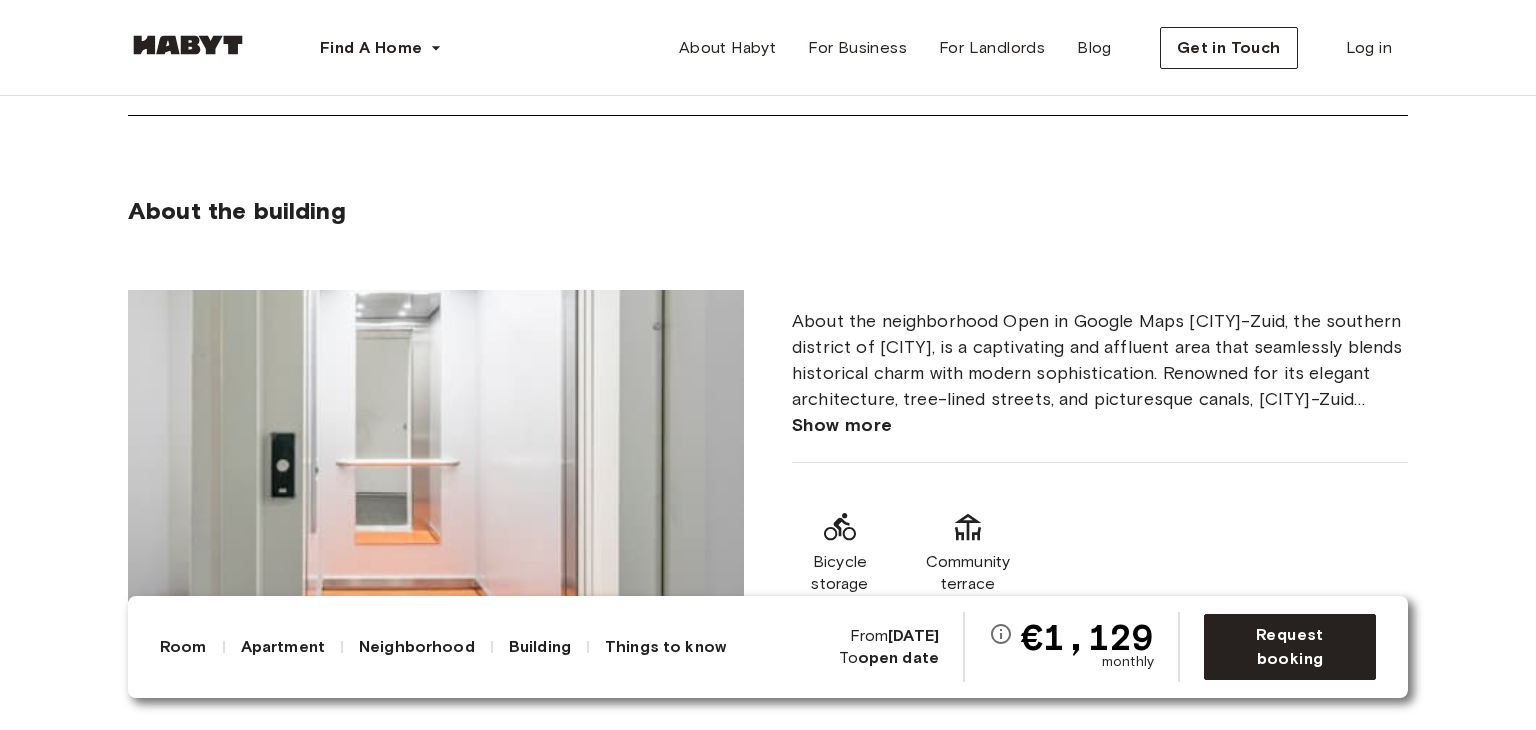 scroll, scrollTop: 1188, scrollLeft: 0, axis: vertical 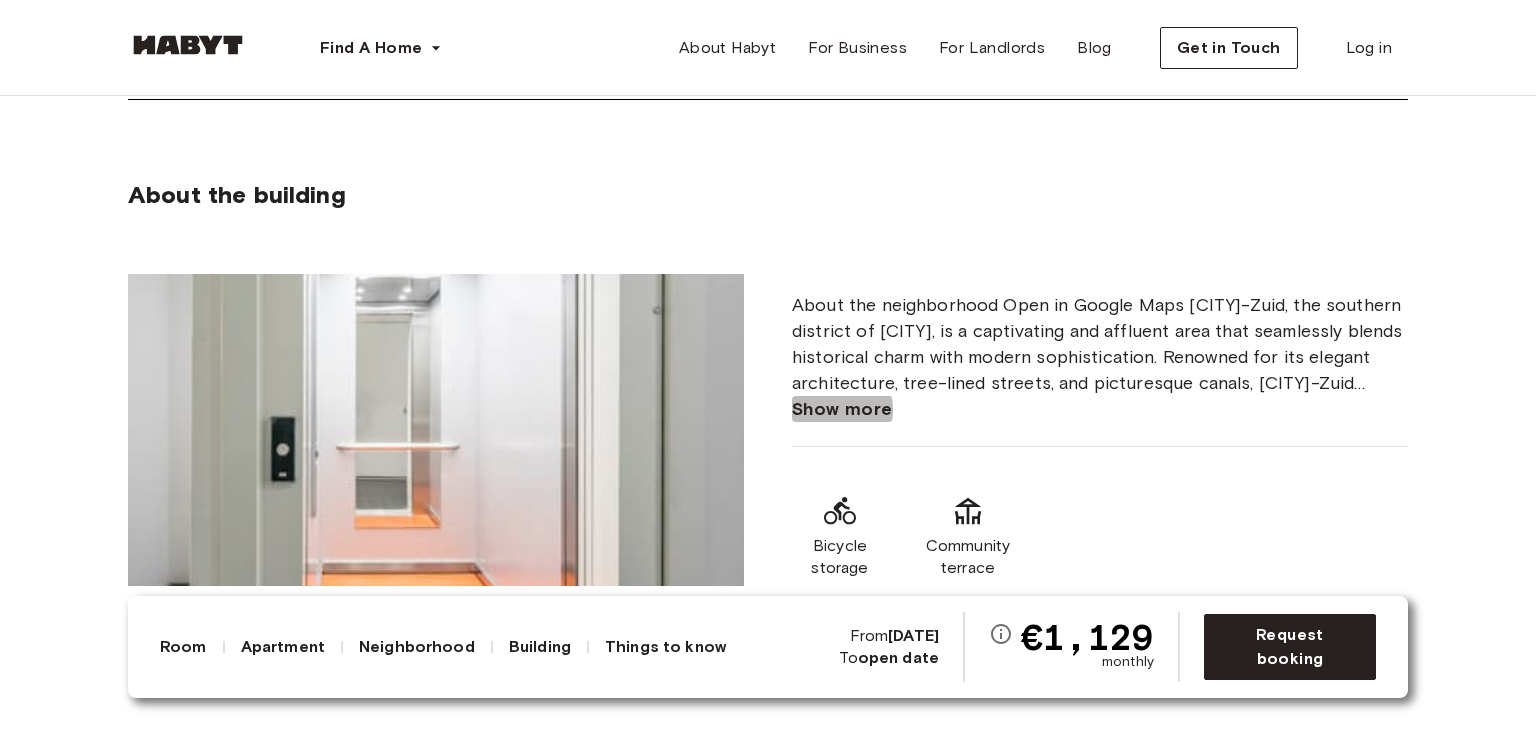 click on "Show more" at bounding box center (842, 409) 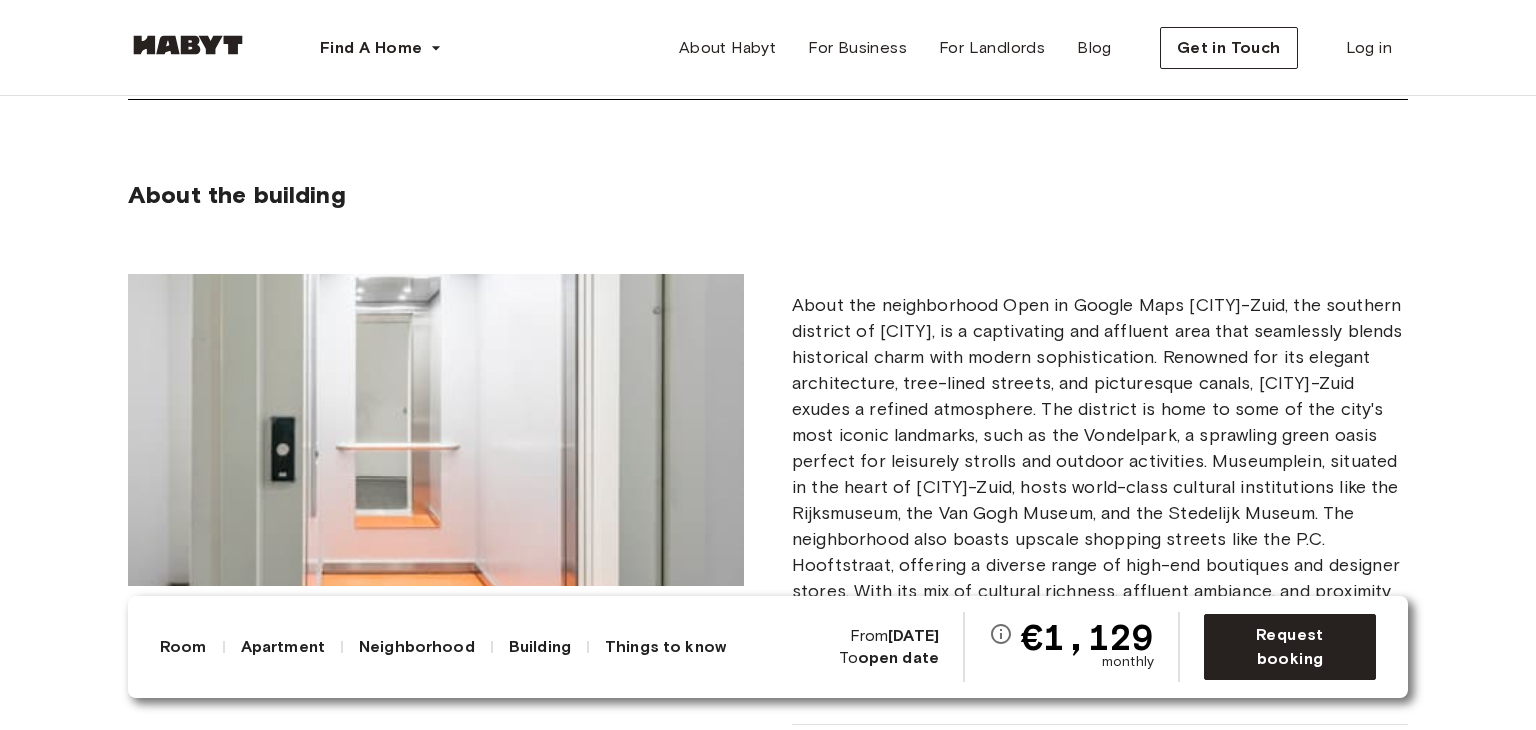 scroll, scrollTop: 1440, scrollLeft: 0, axis: vertical 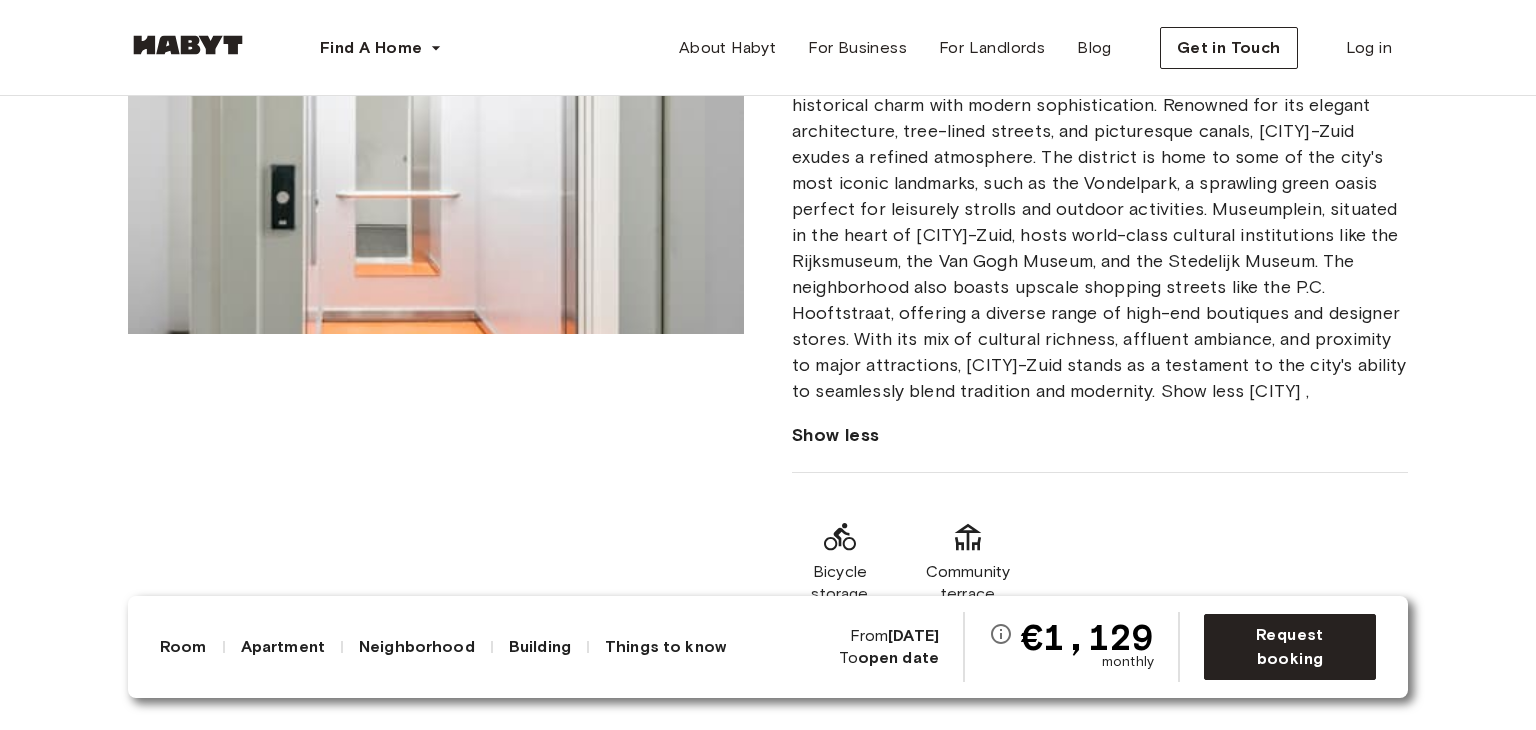 click at bounding box center [436, 178] 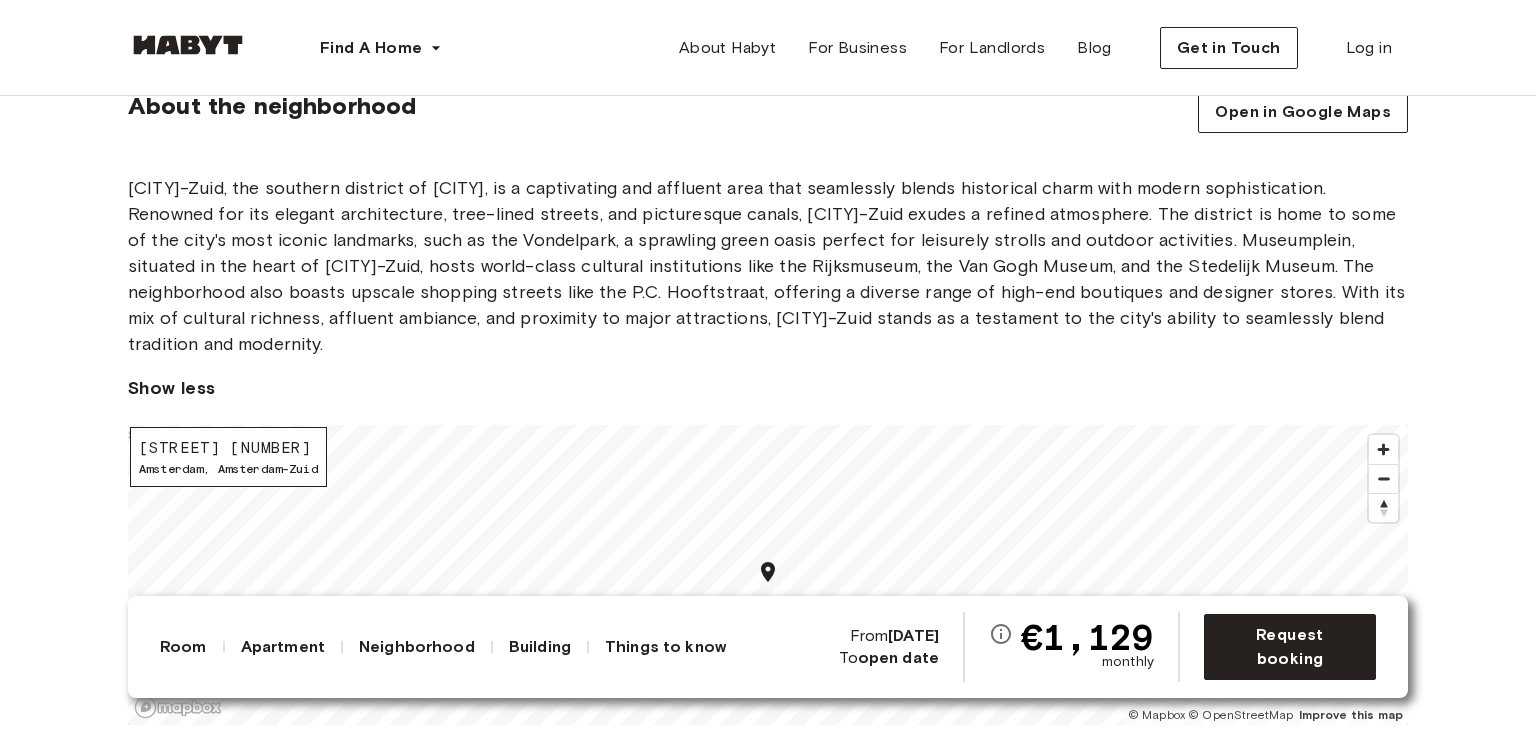 scroll, scrollTop: 2194, scrollLeft: 0, axis: vertical 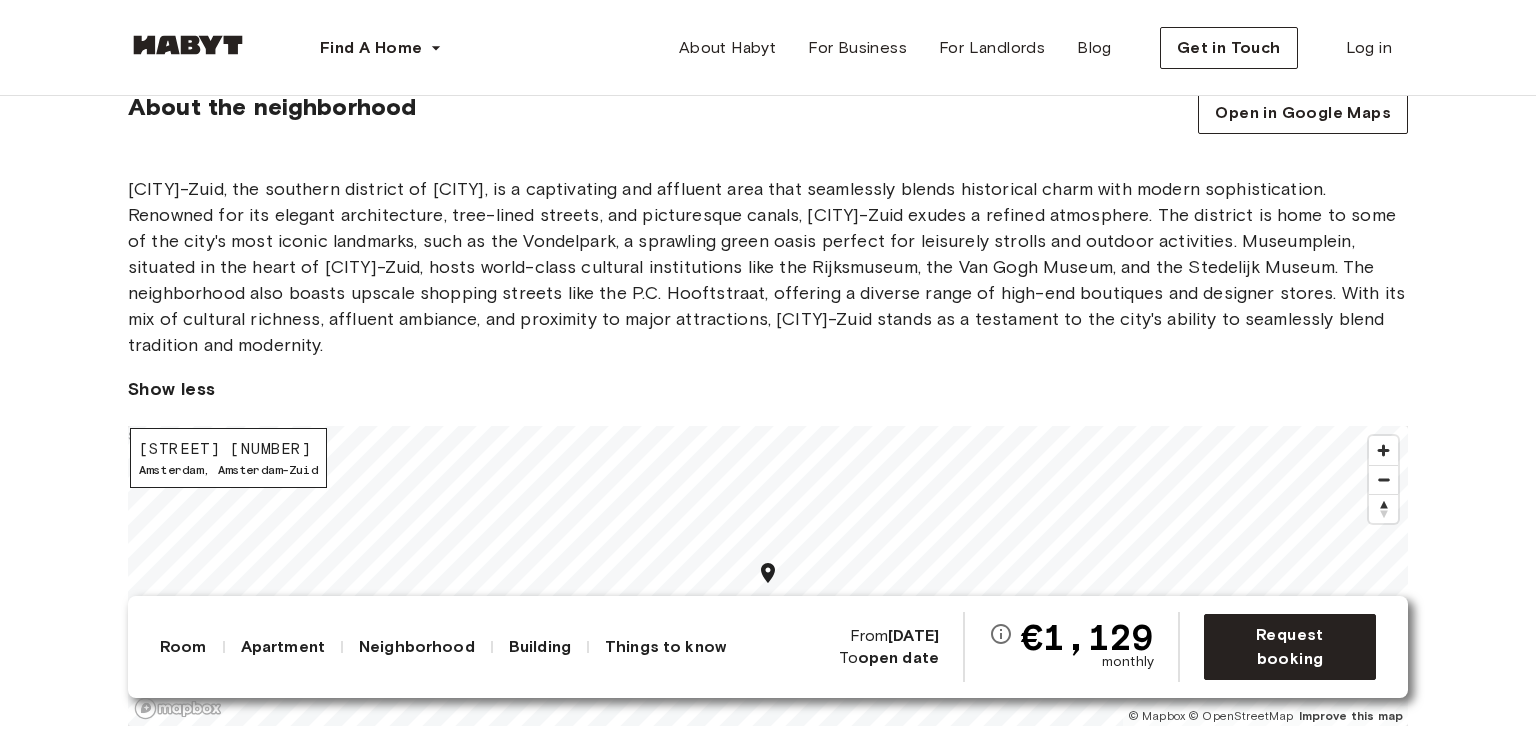 click on "Show less" at bounding box center [768, 389] 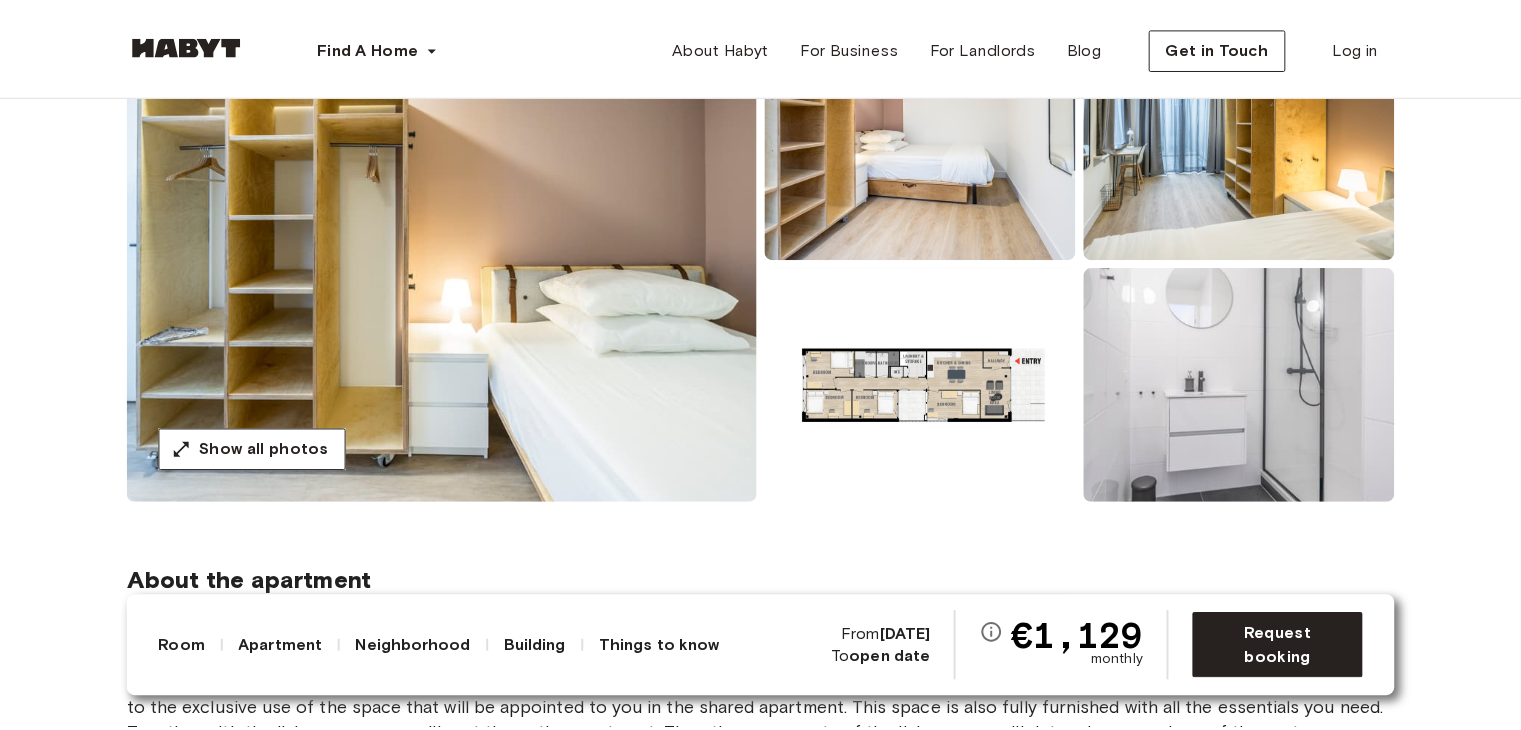 scroll, scrollTop: 0, scrollLeft: 0, axis: both 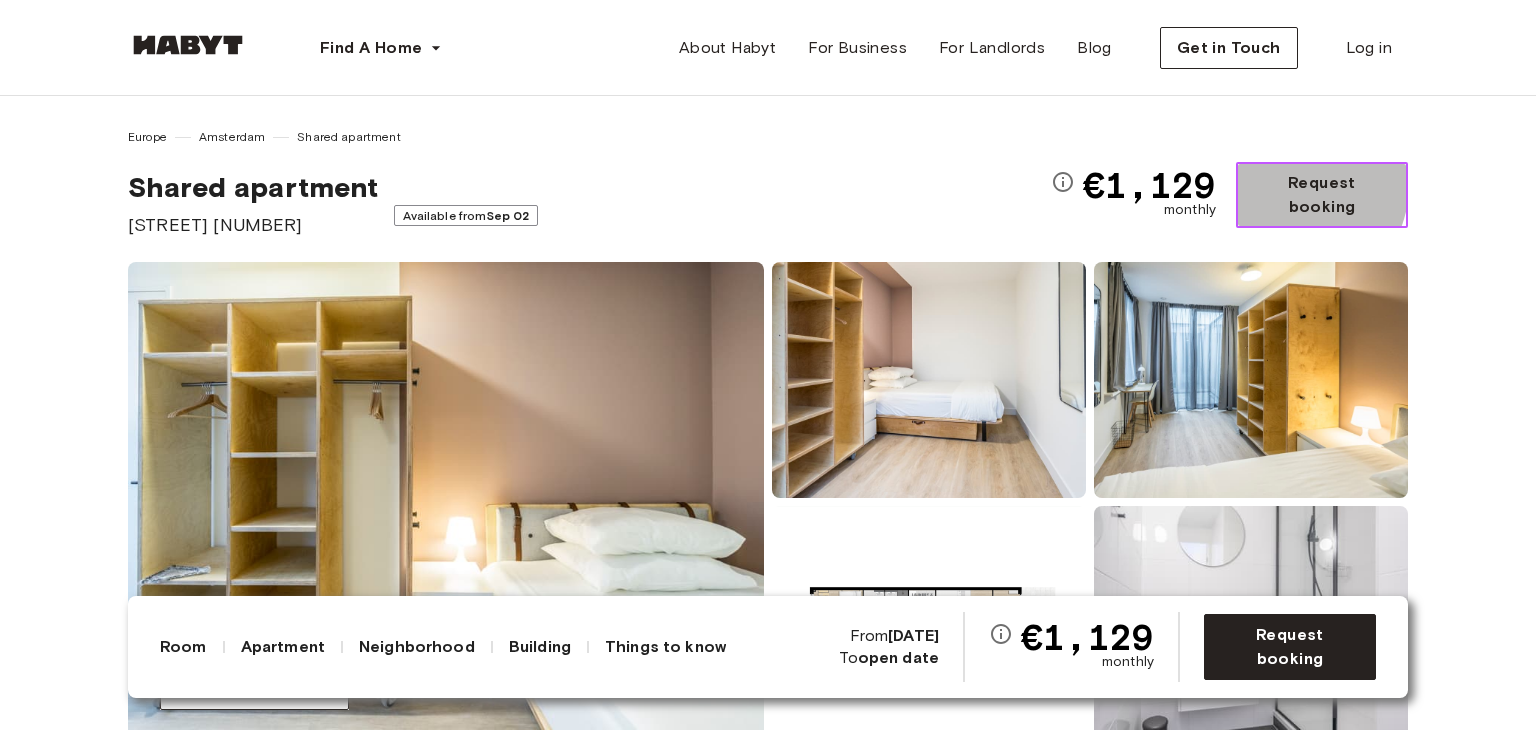 click on "Request booking" at bounding box center (1322, 195) 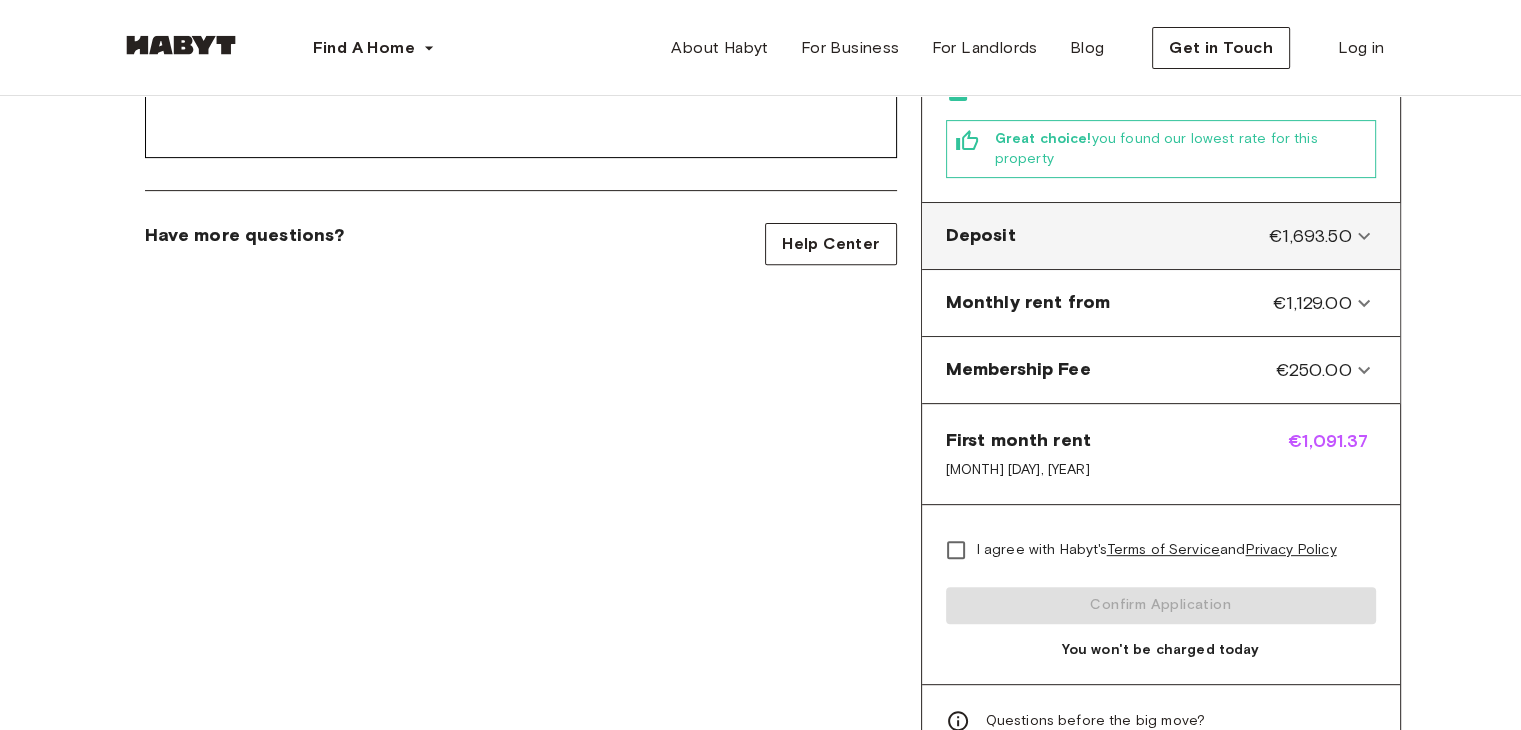 scroll, scrollTop: 720, scrollLeft: 0, axis: vertical 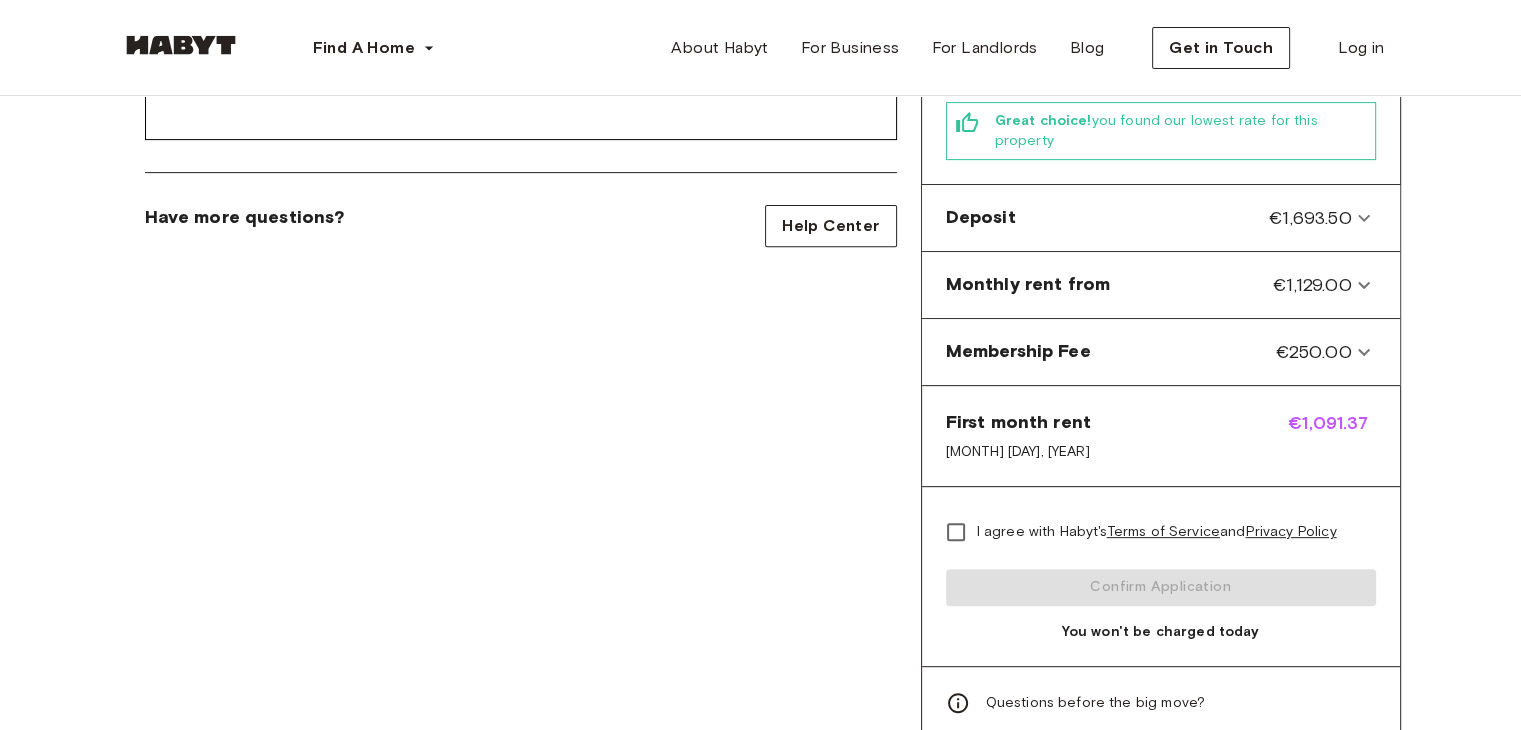click on "€1,091.37" at bounding box center (1331, 436) 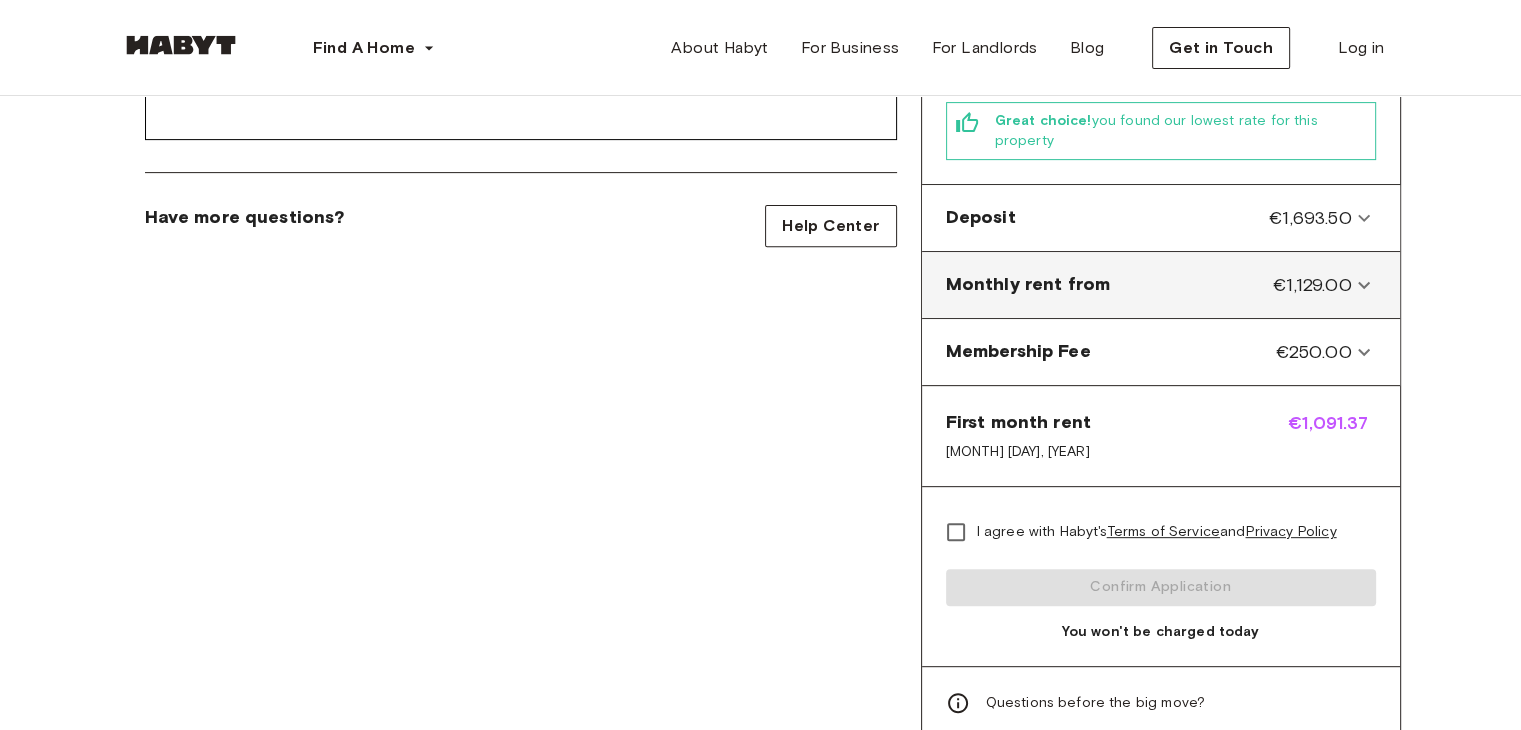 click 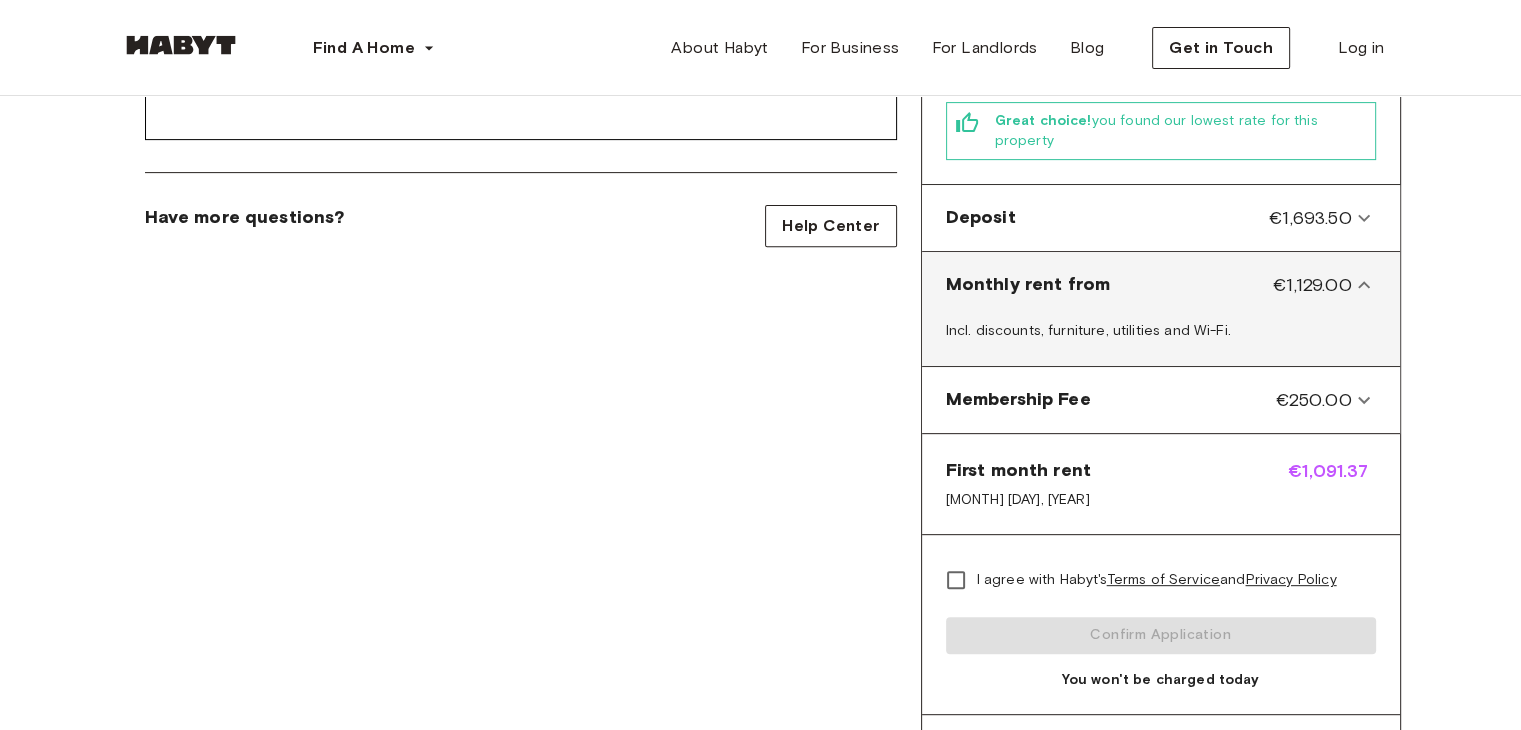 click 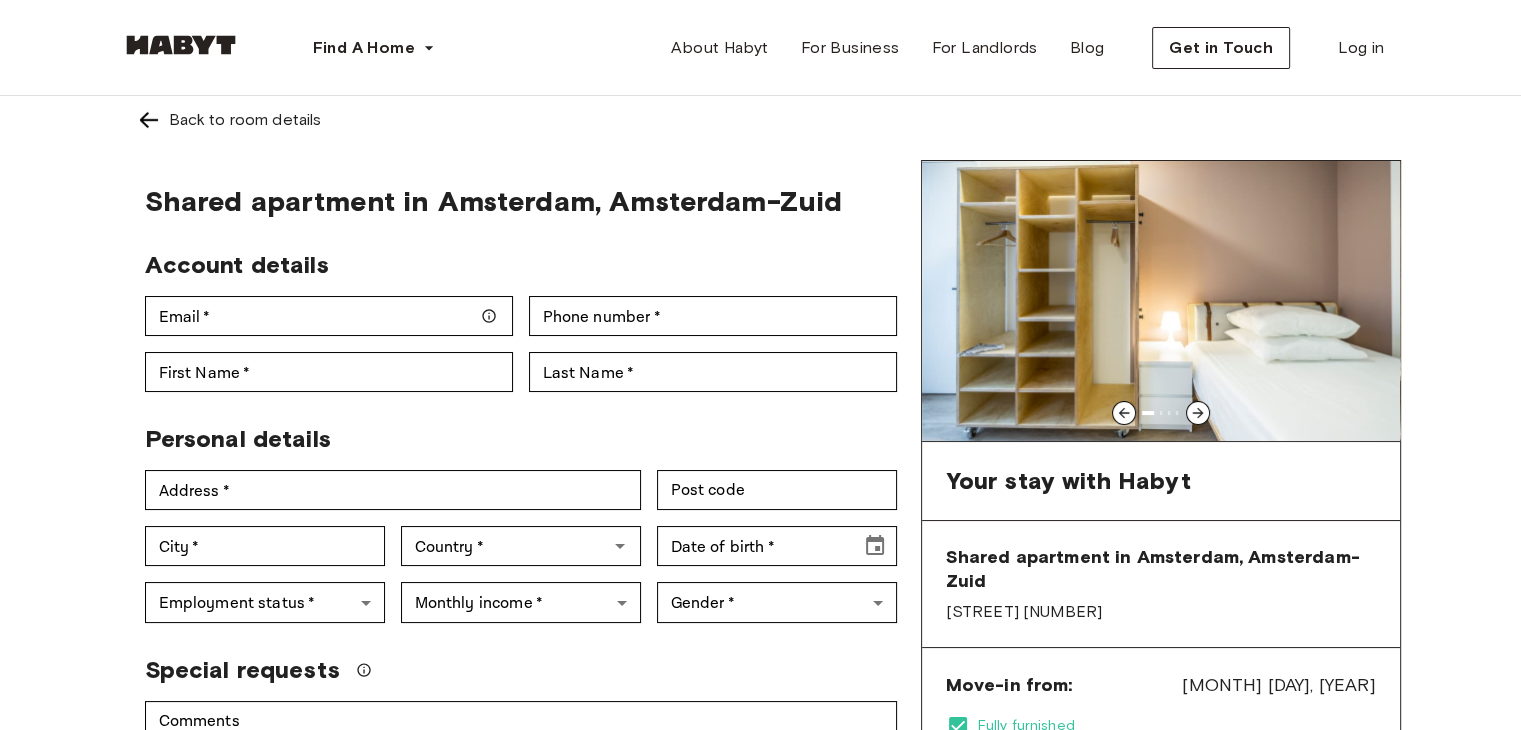 scroll, scrollTop: 3, scrollLeft: 0, axis: vertical 